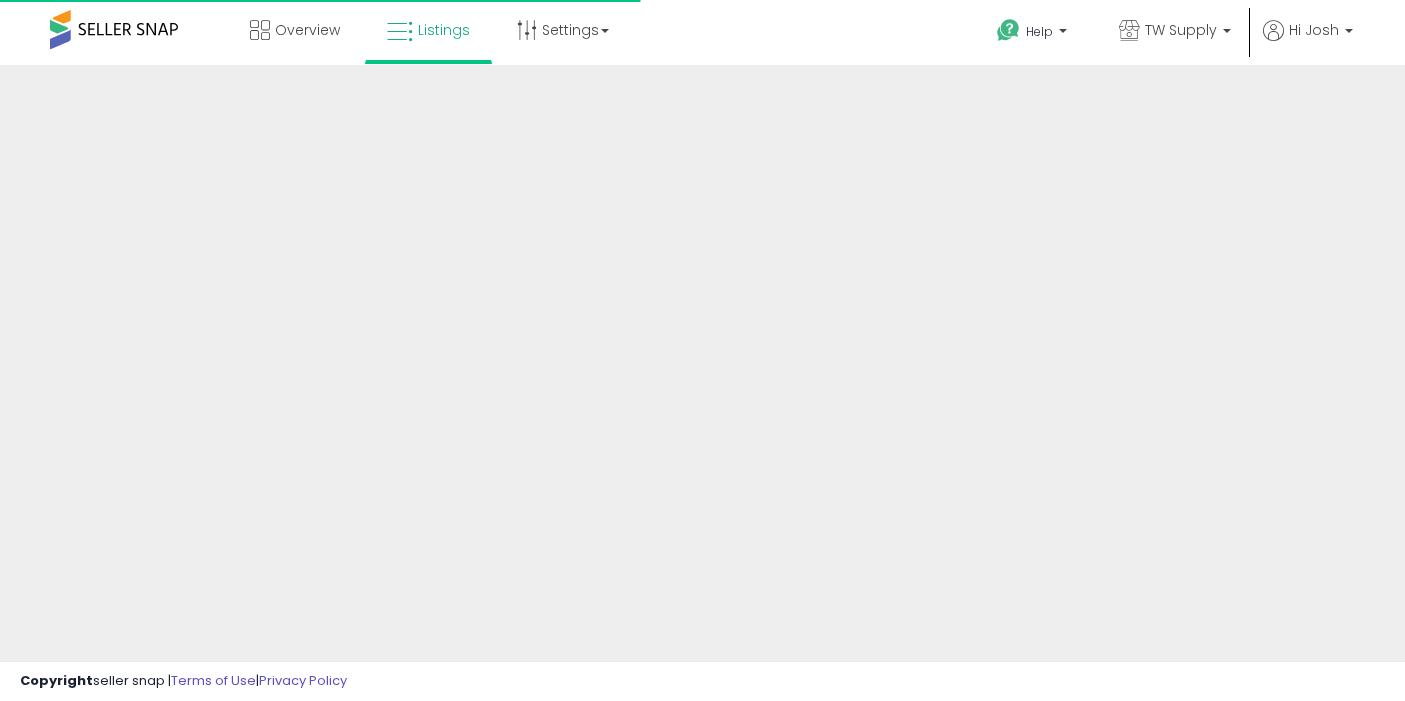 scroll, scrollTop: 0, scrollLeft: 0, axis: both 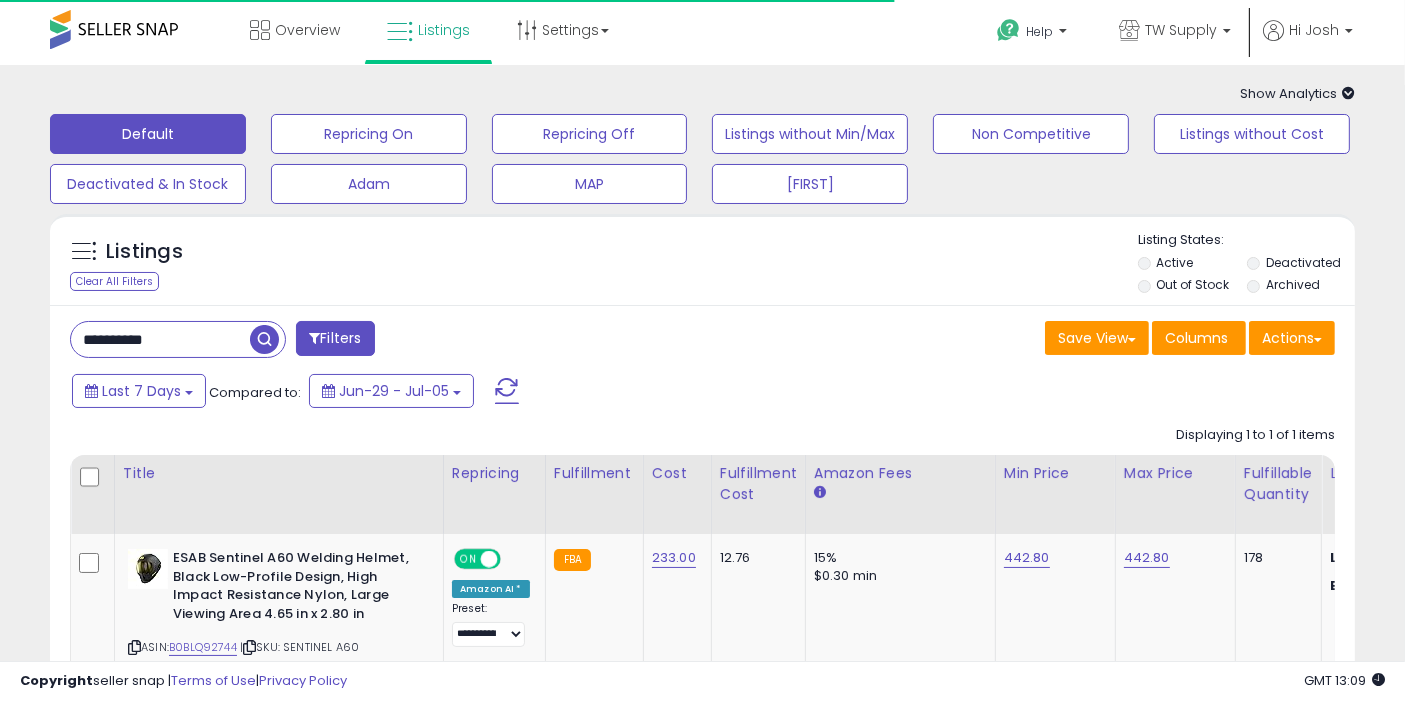 click on "**********" at bounding box center (379, 341) 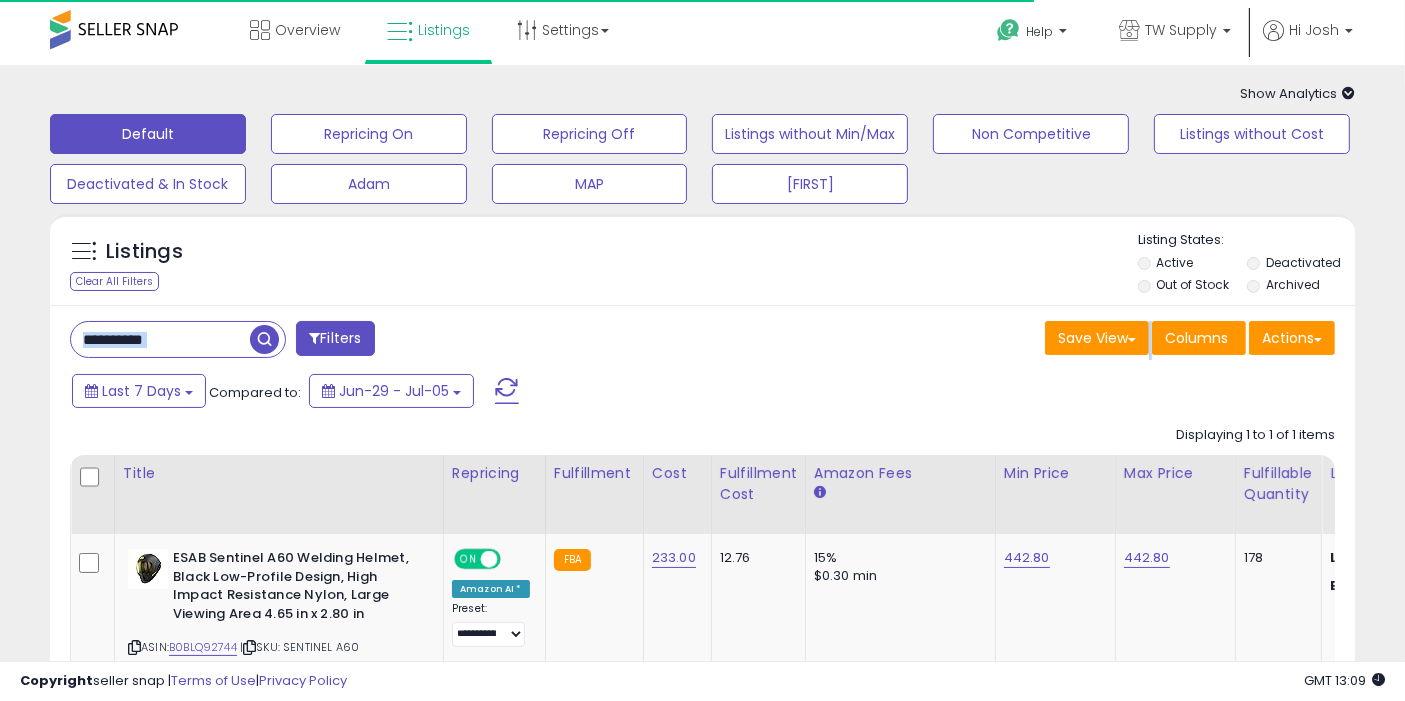 click on "**********" at bounding box center [379, 341] 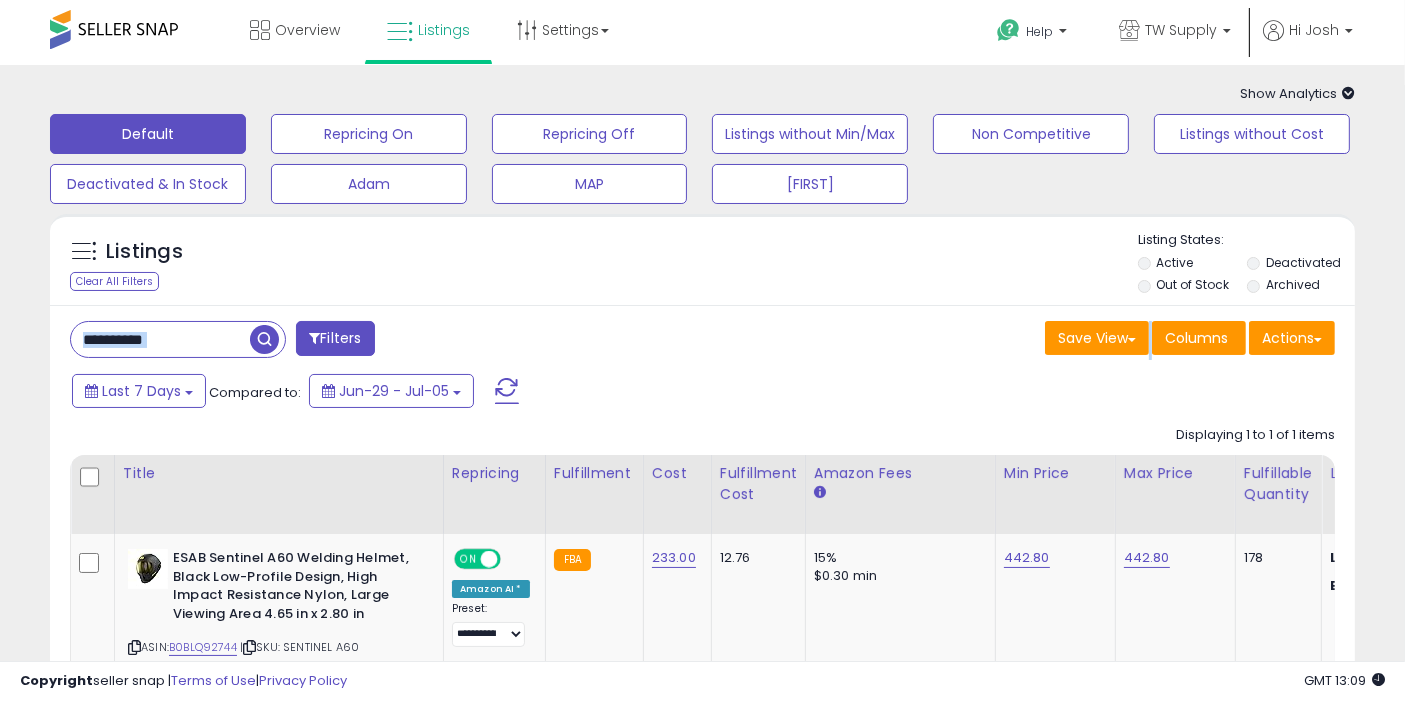 click on "**********" at bounding box center (160, 339) 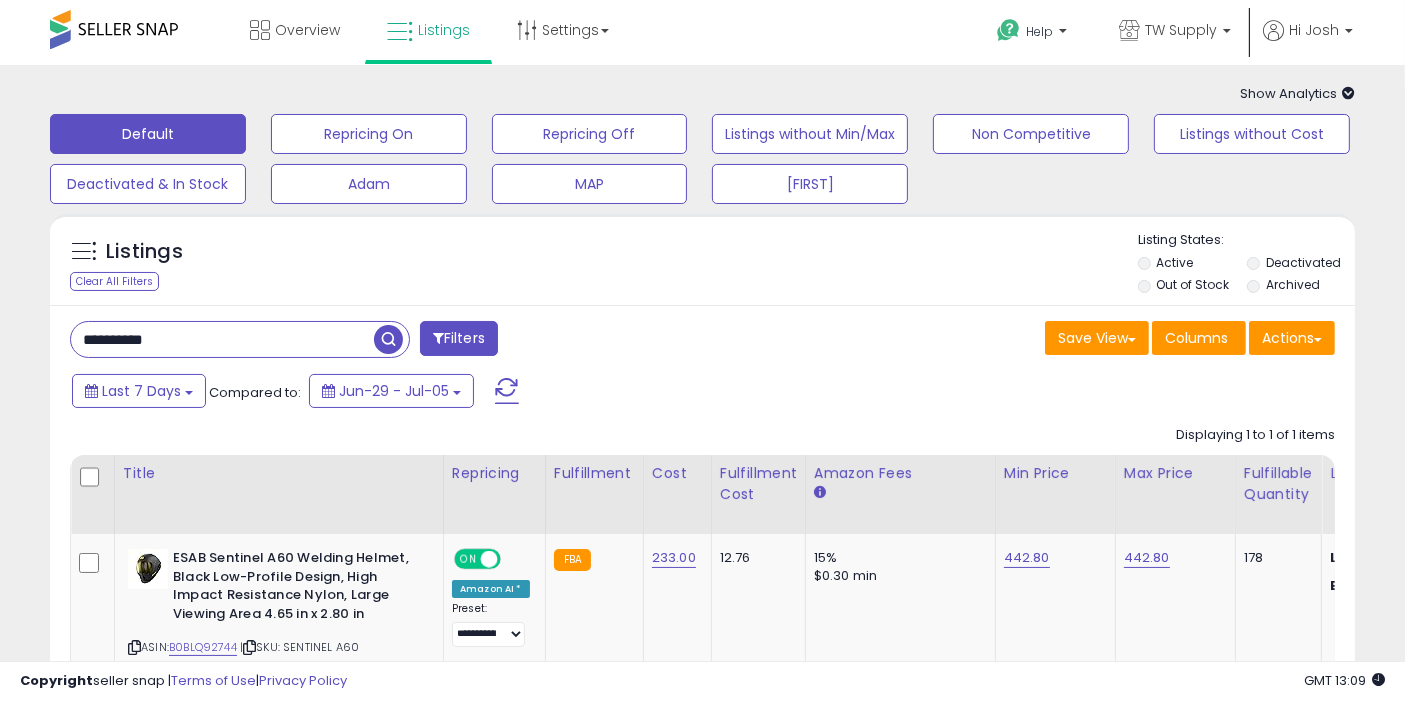 click on "**********" at bounding box center [222, 339] 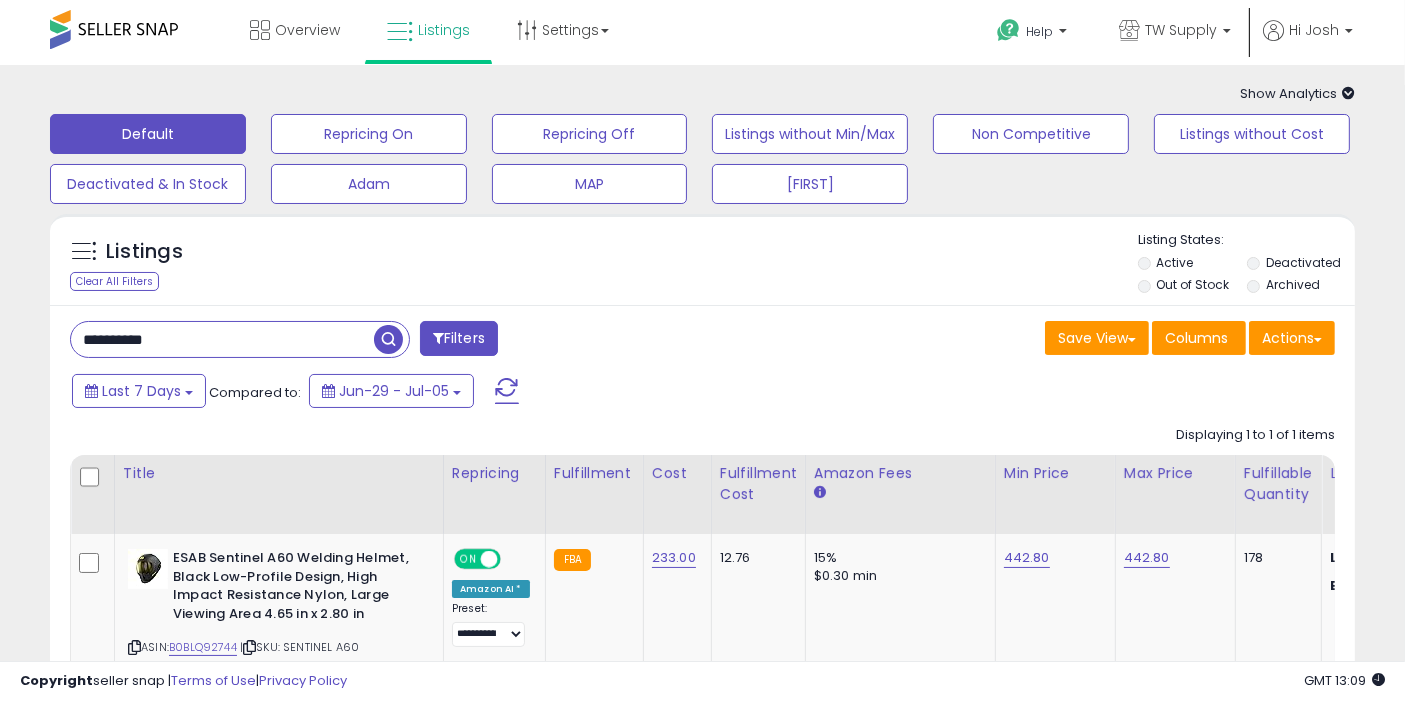 paste 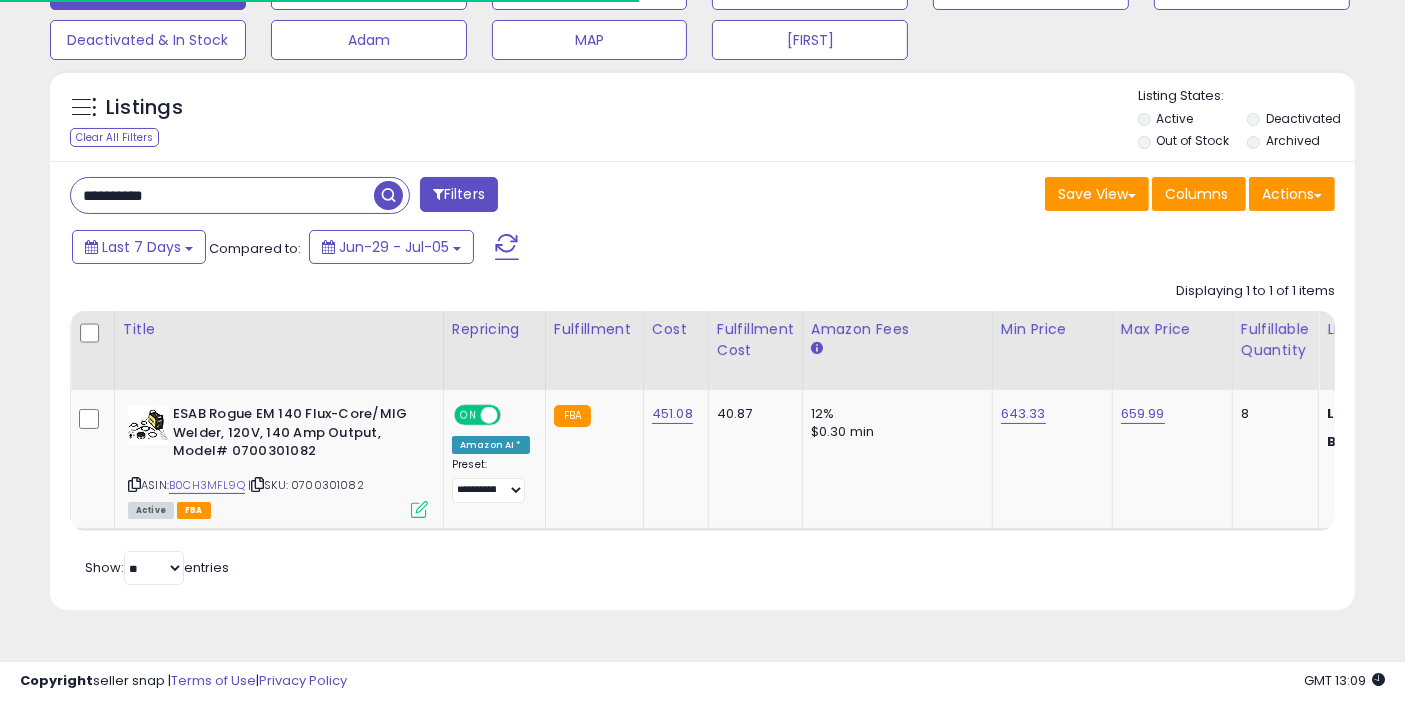 scroll, scrollTop: 145, scrollLeft: 0, axis: vertical 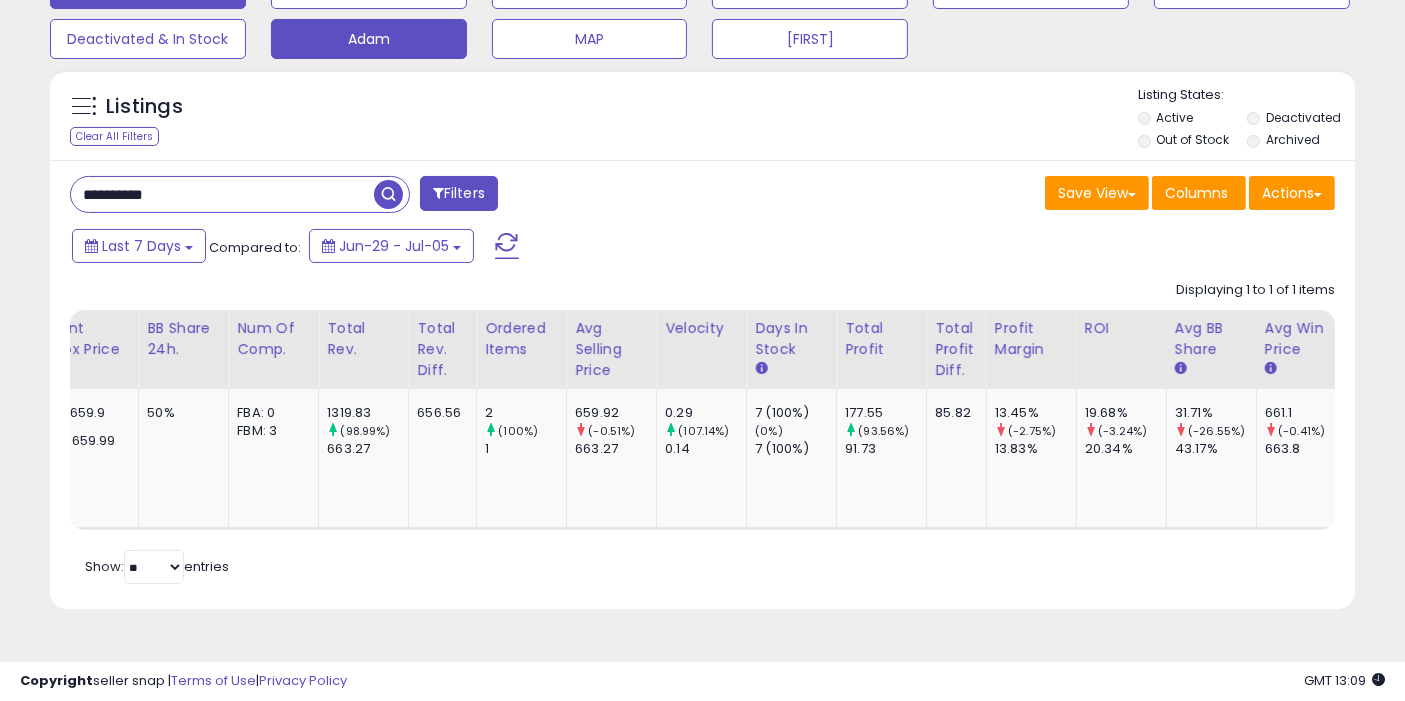 click on "Adam" at bounding box center (369, -11) 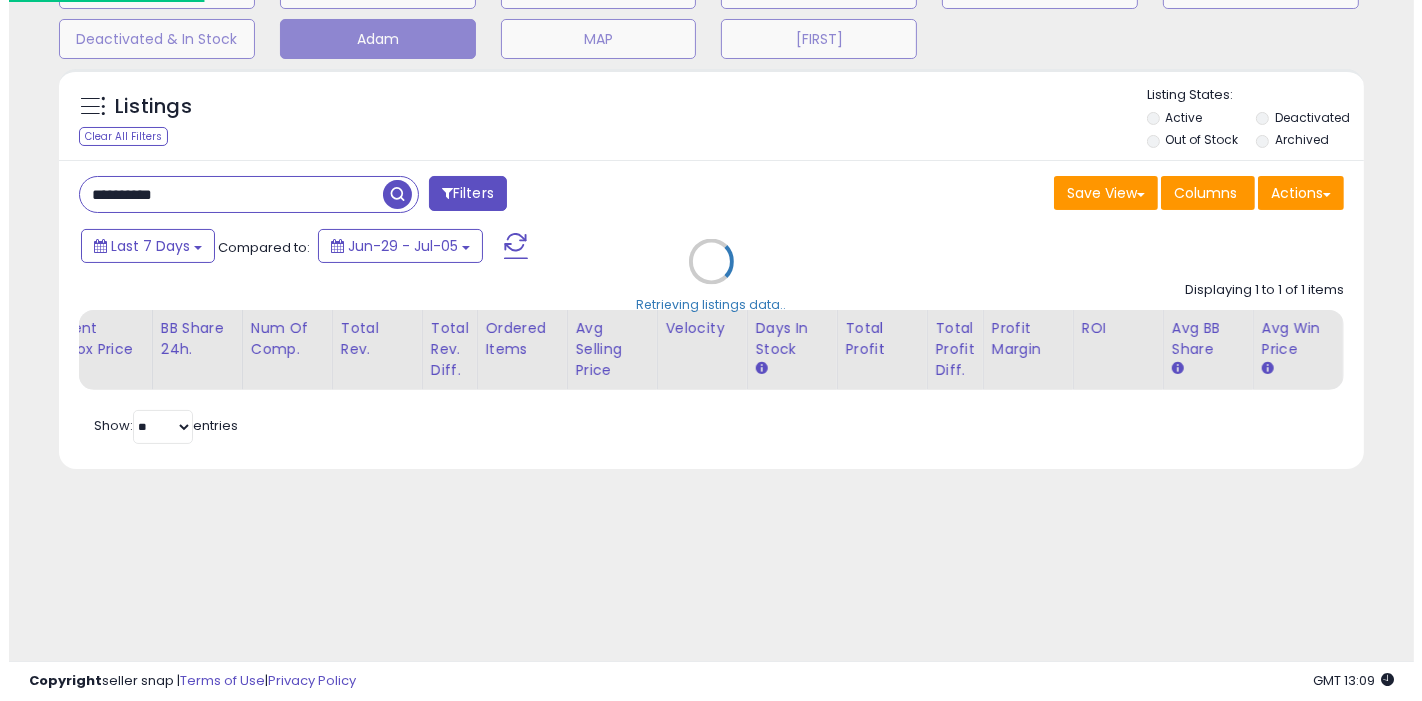 scroll, scrollTop: 0, scrollLeft: 1208, axis: horizontal 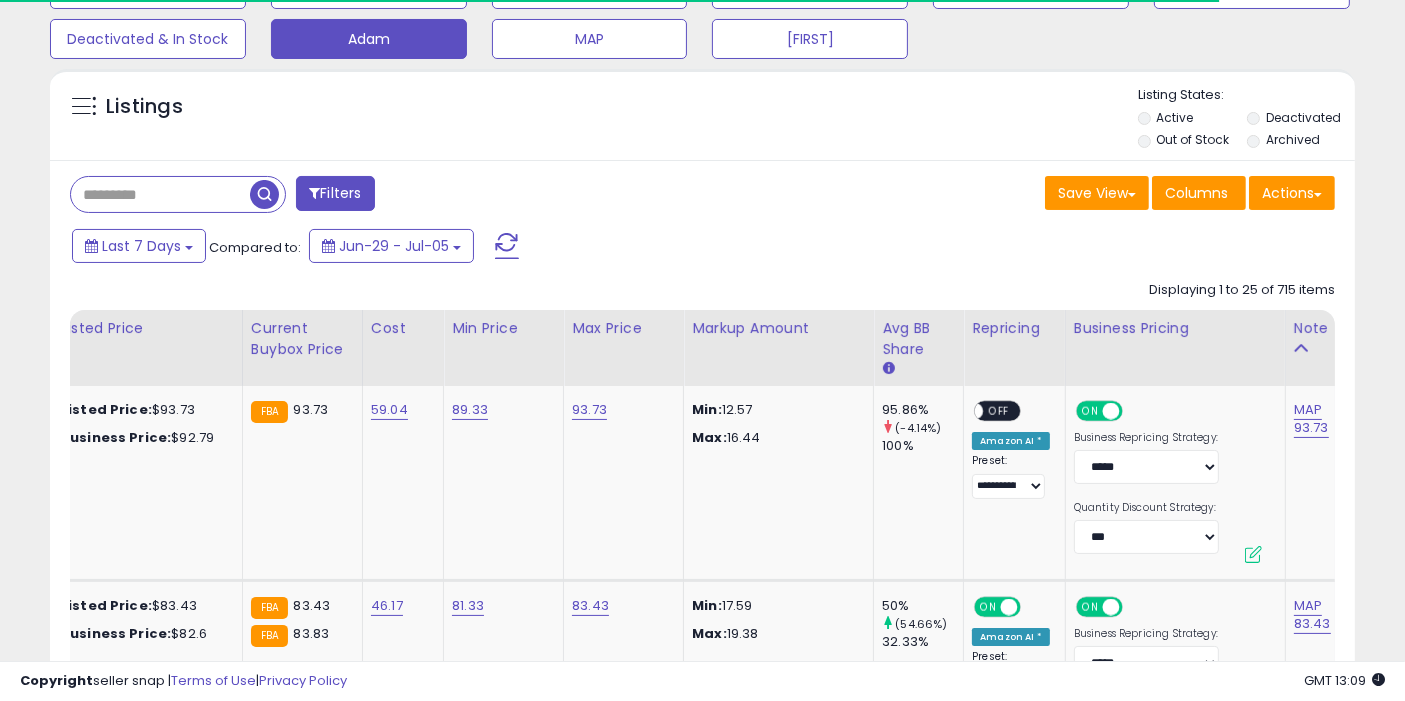 click at bounding box center (160, 194) 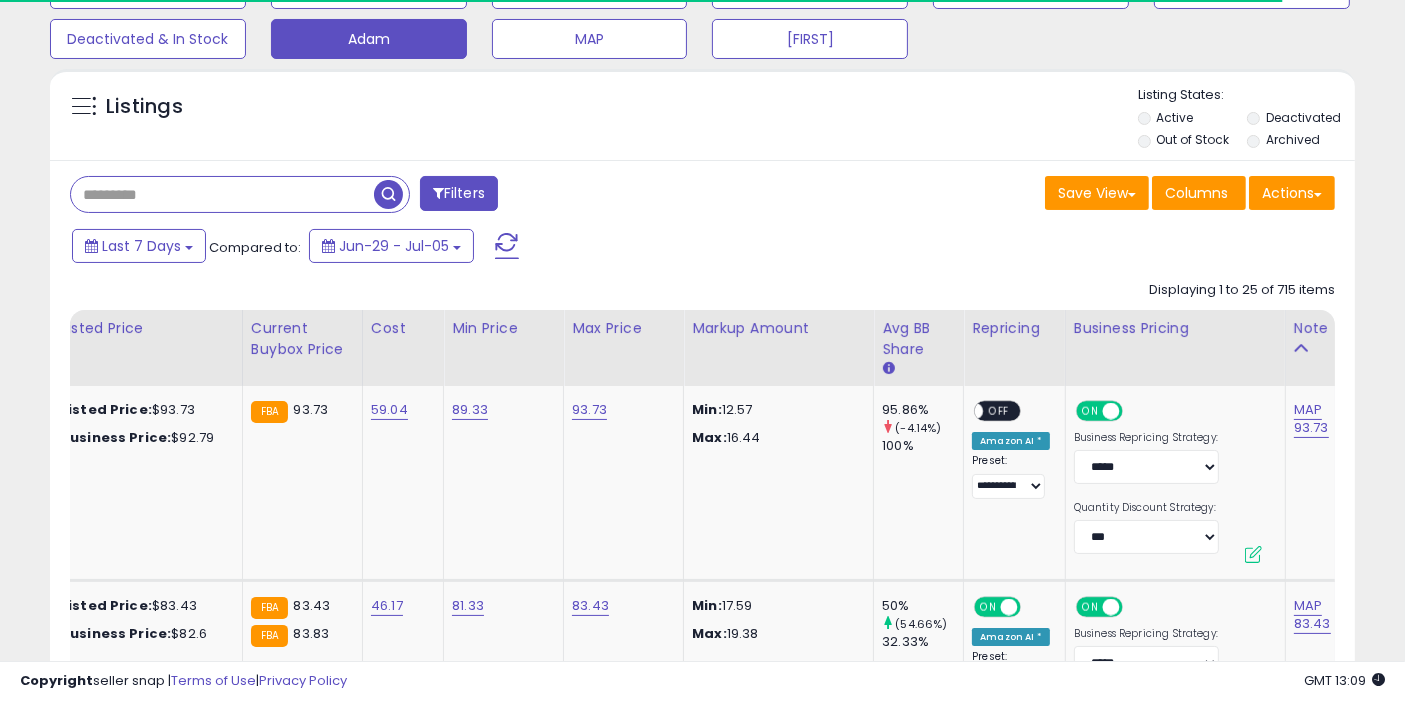 paste on "**********" 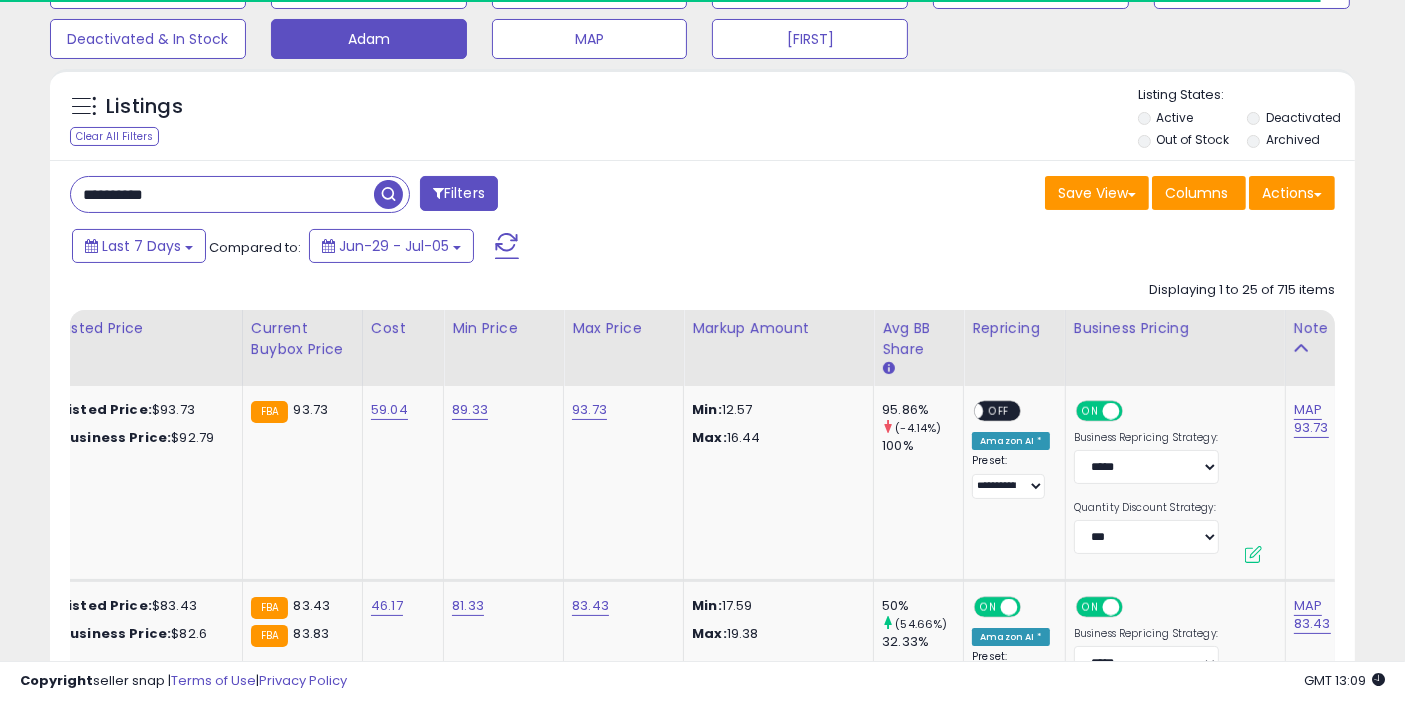 type on "**********" 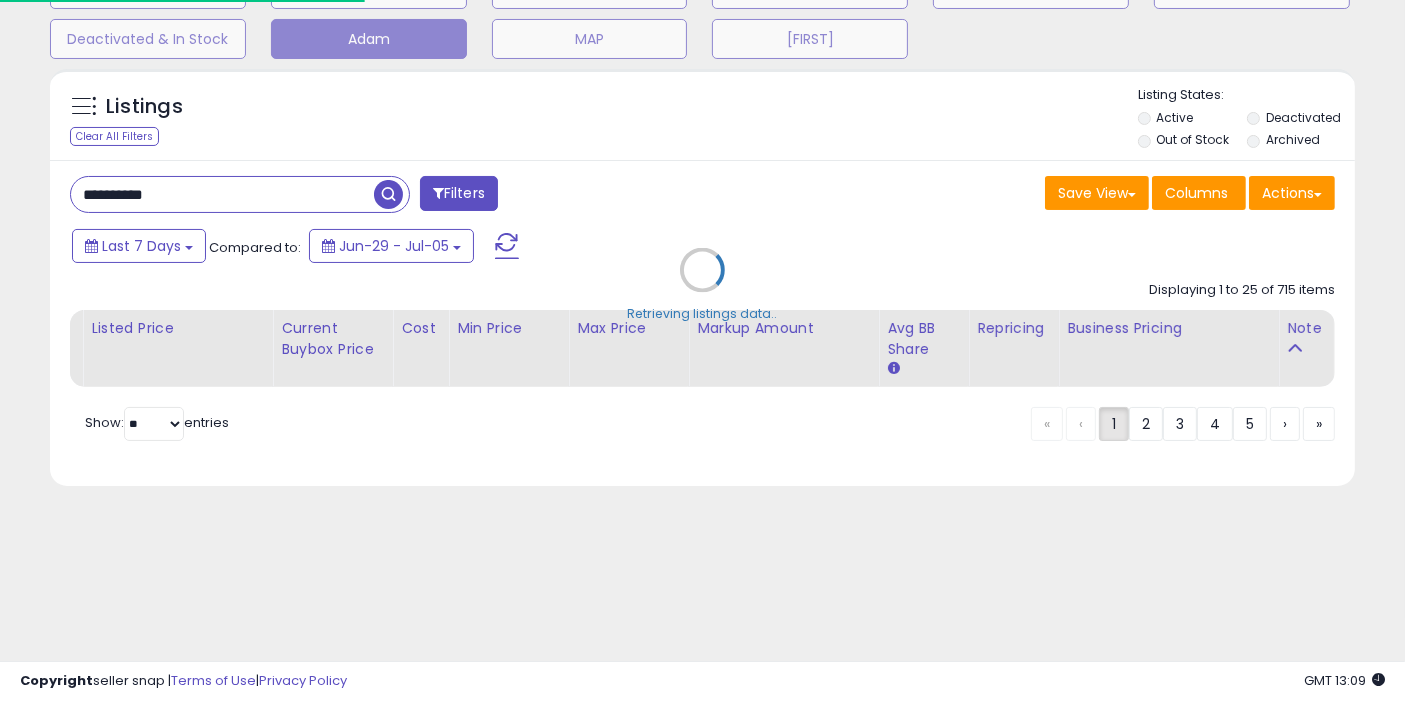 scroll, scrollTop: 0, scrollLeft: 55, axis: horizontal 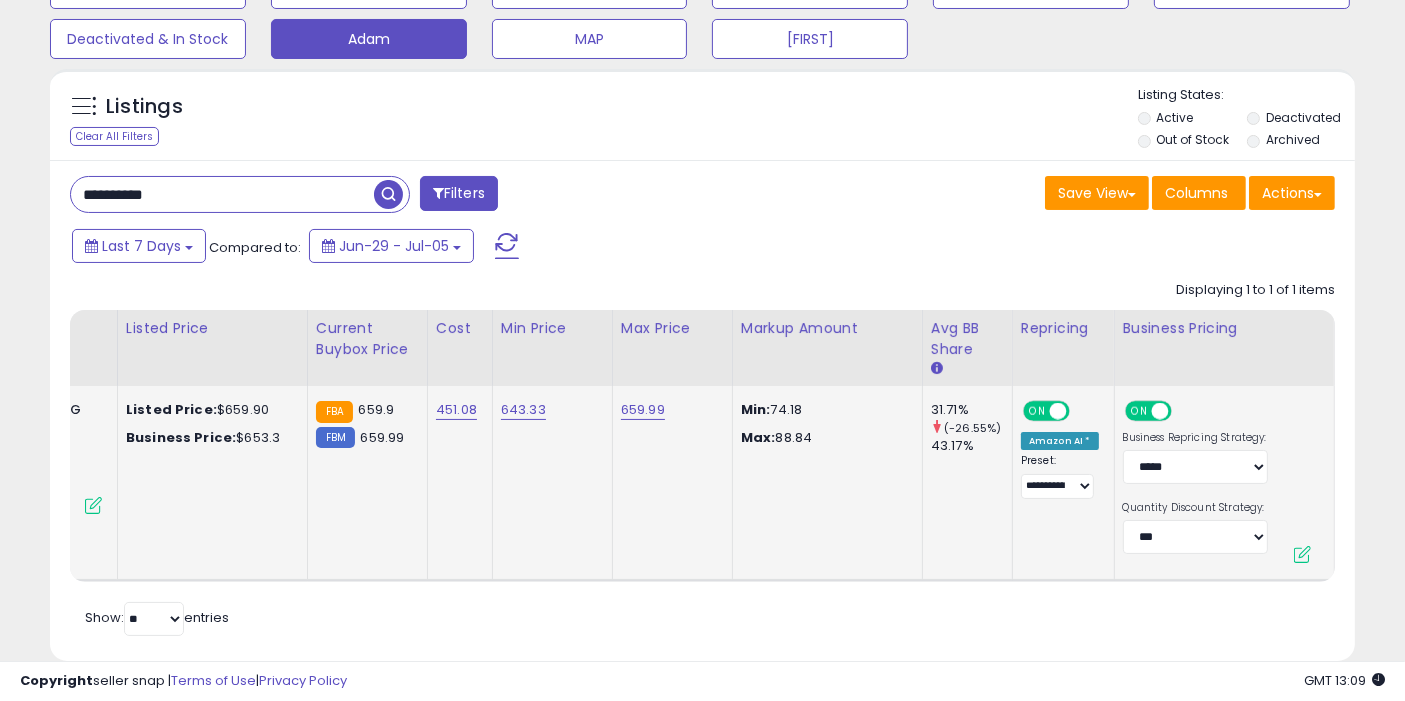 click on "(-26.55%)" at bounding box center (972, 428) 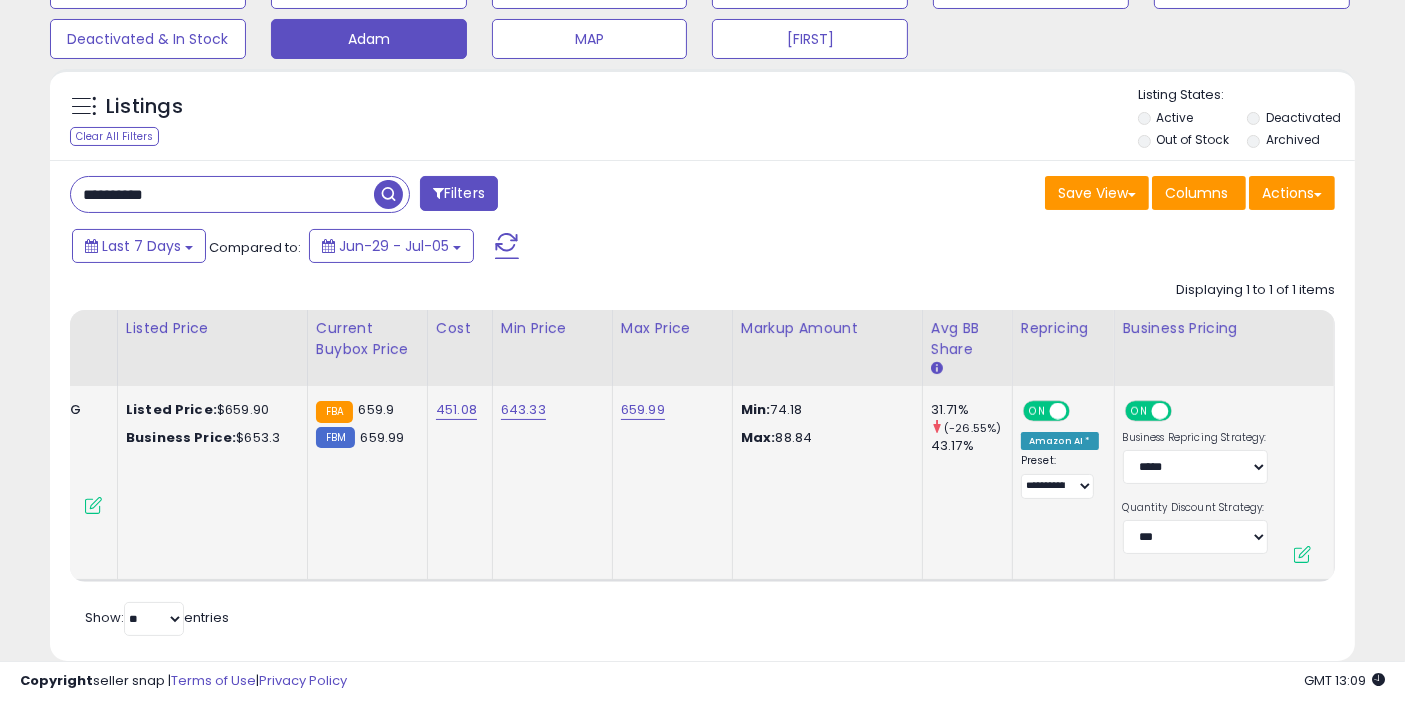 scroll, scrollTop: 0, scrollLeft: 15, axis: horizontal 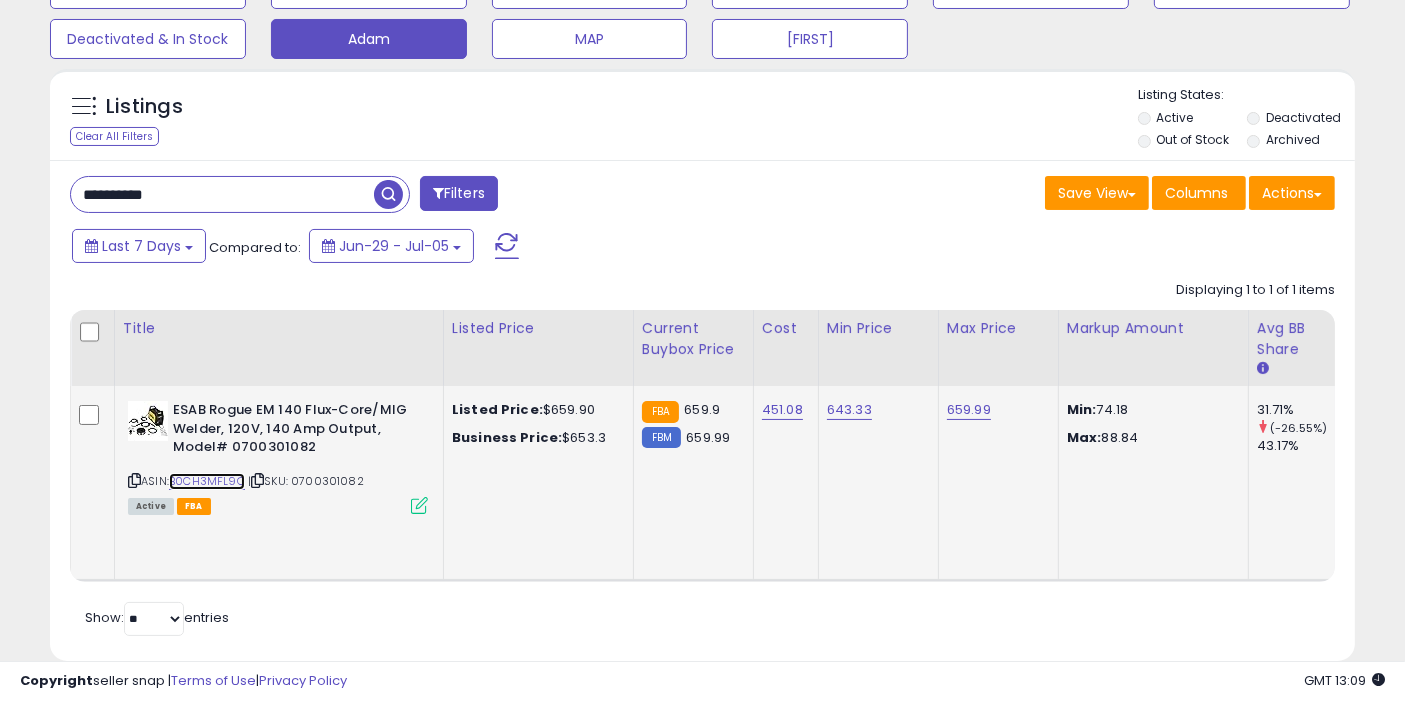 click on "B0CH3MFL9Q" at bounding box center [207, 481] 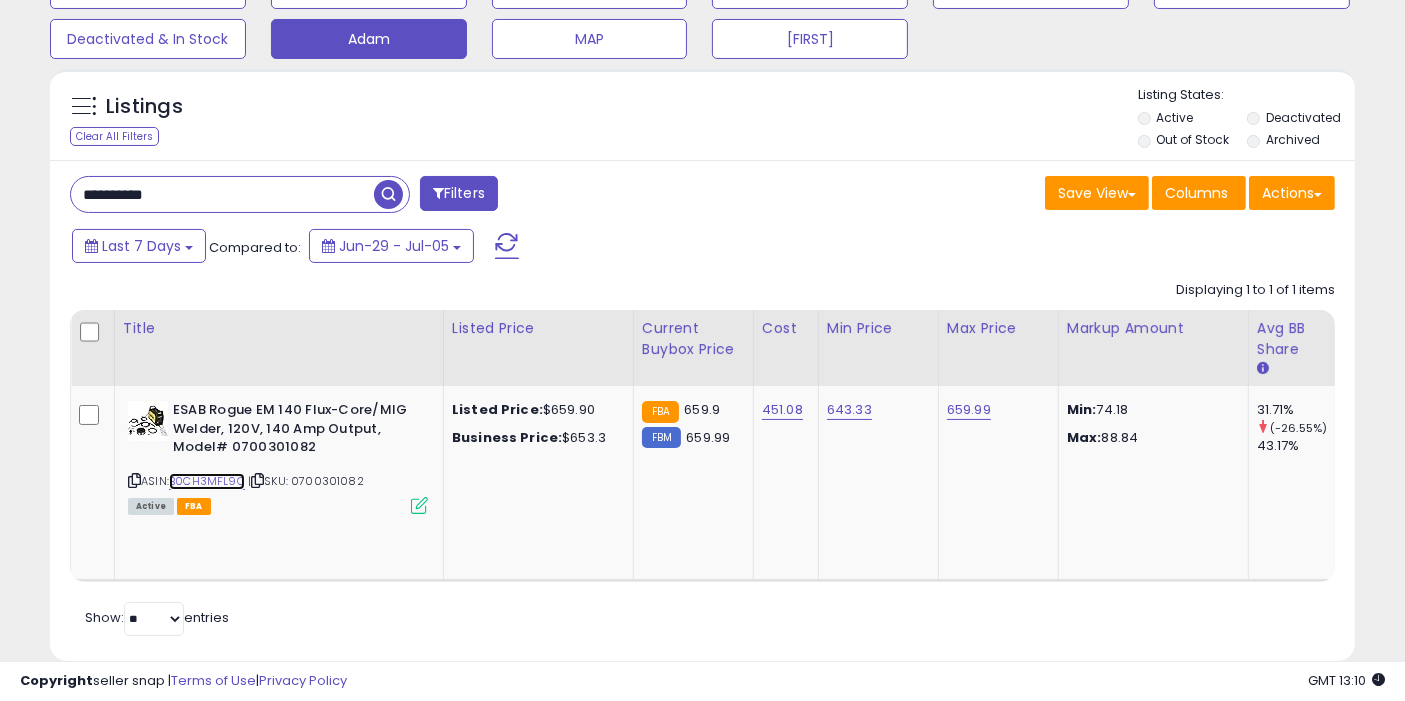 scroll, scrollTop: 0, scrollLeft: 0, axis: both 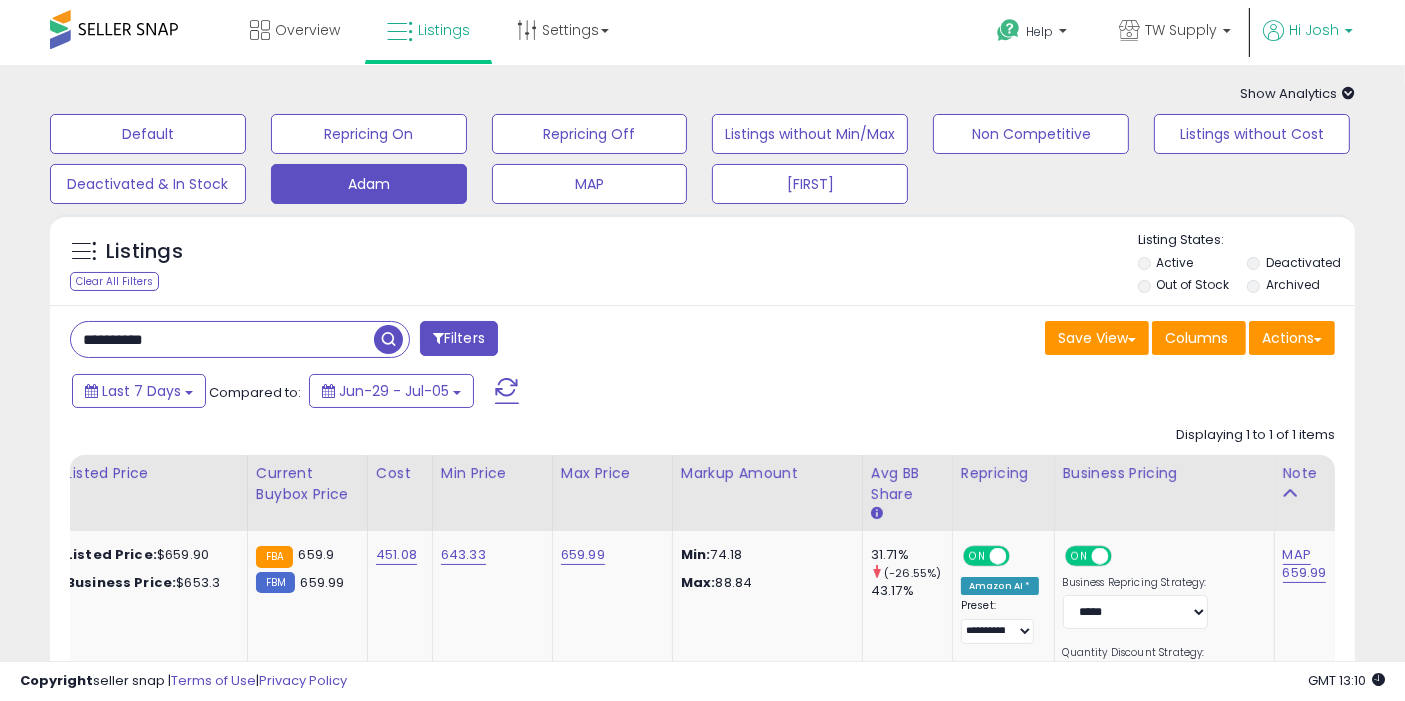 click on "Hi Josh" at bounding box center [1314, 30] 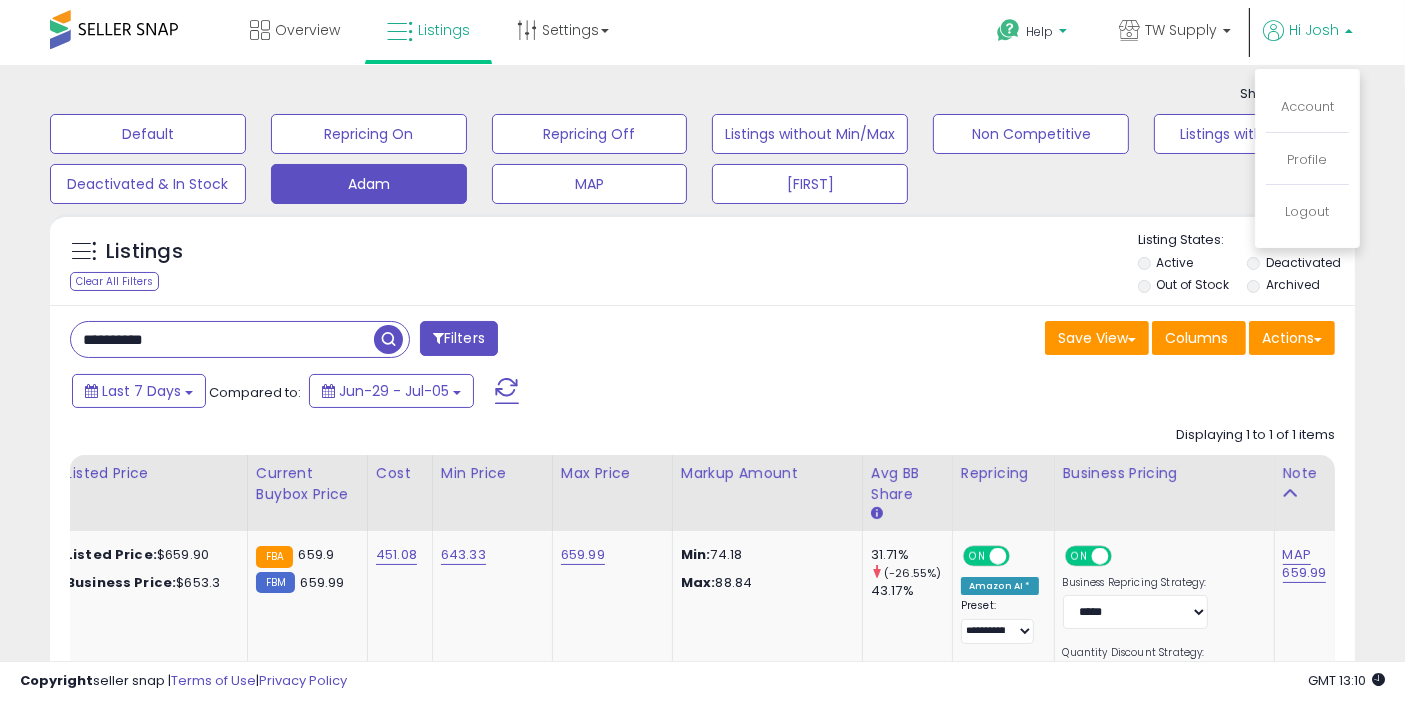 click on "Help" at bounding box center (1034, 34) 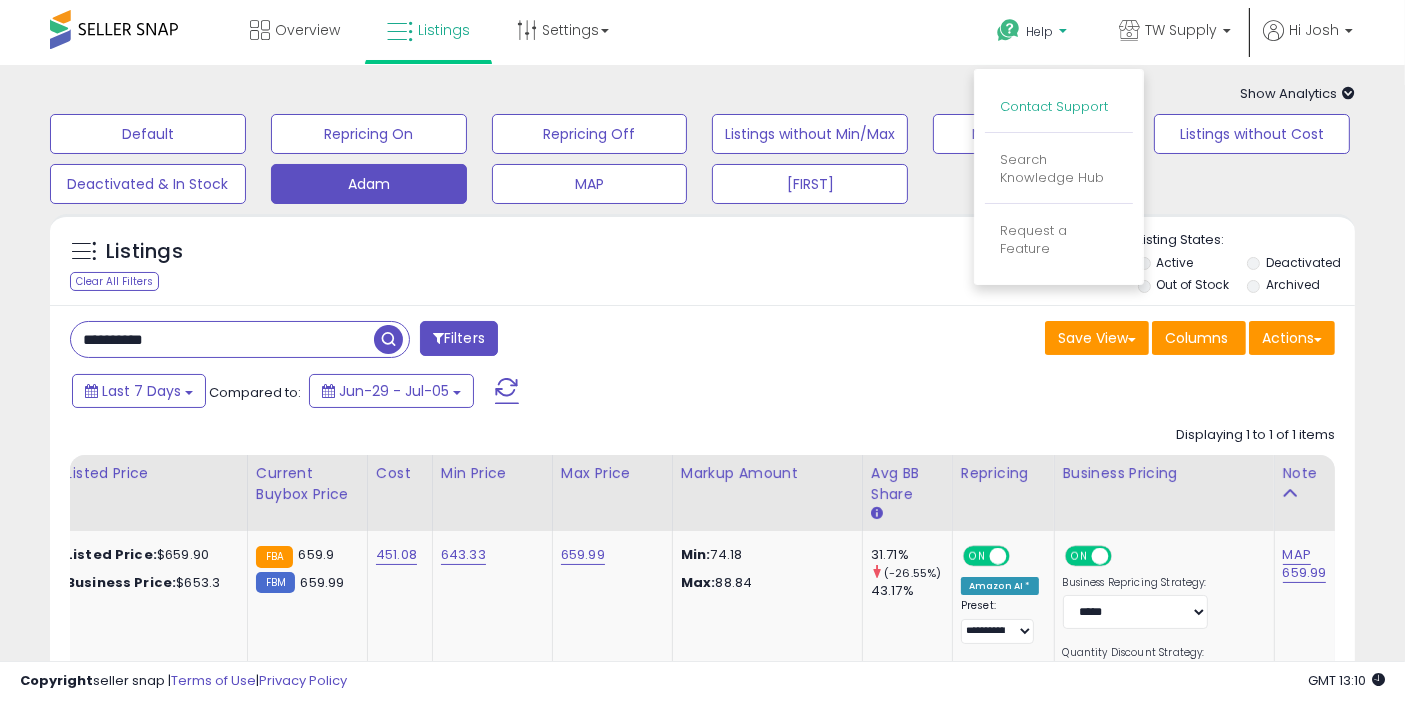 click on "Contact Support" at bounding box center (1054, 106) 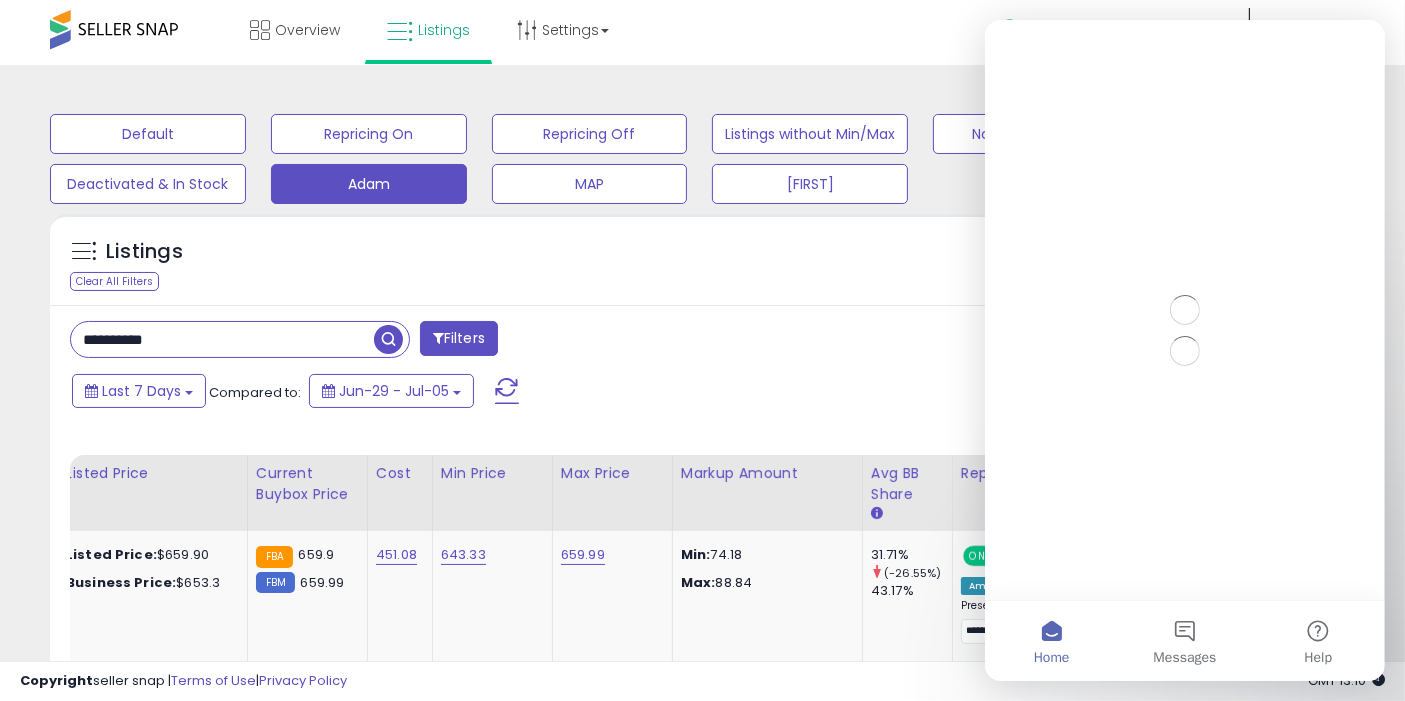 scroll, scrollTop: 0, scrollLeft: 0, axis: both 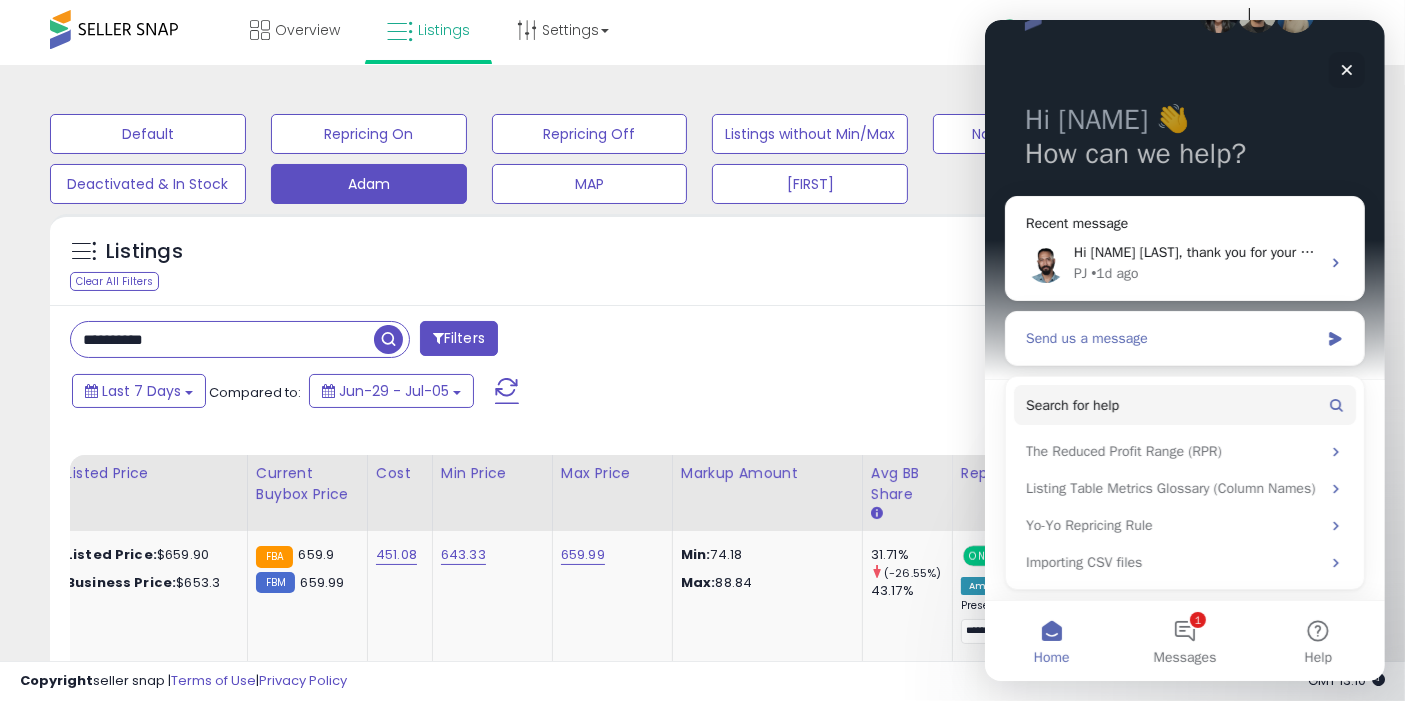 click on "Send us a message" at bounding box center (1171, 338) 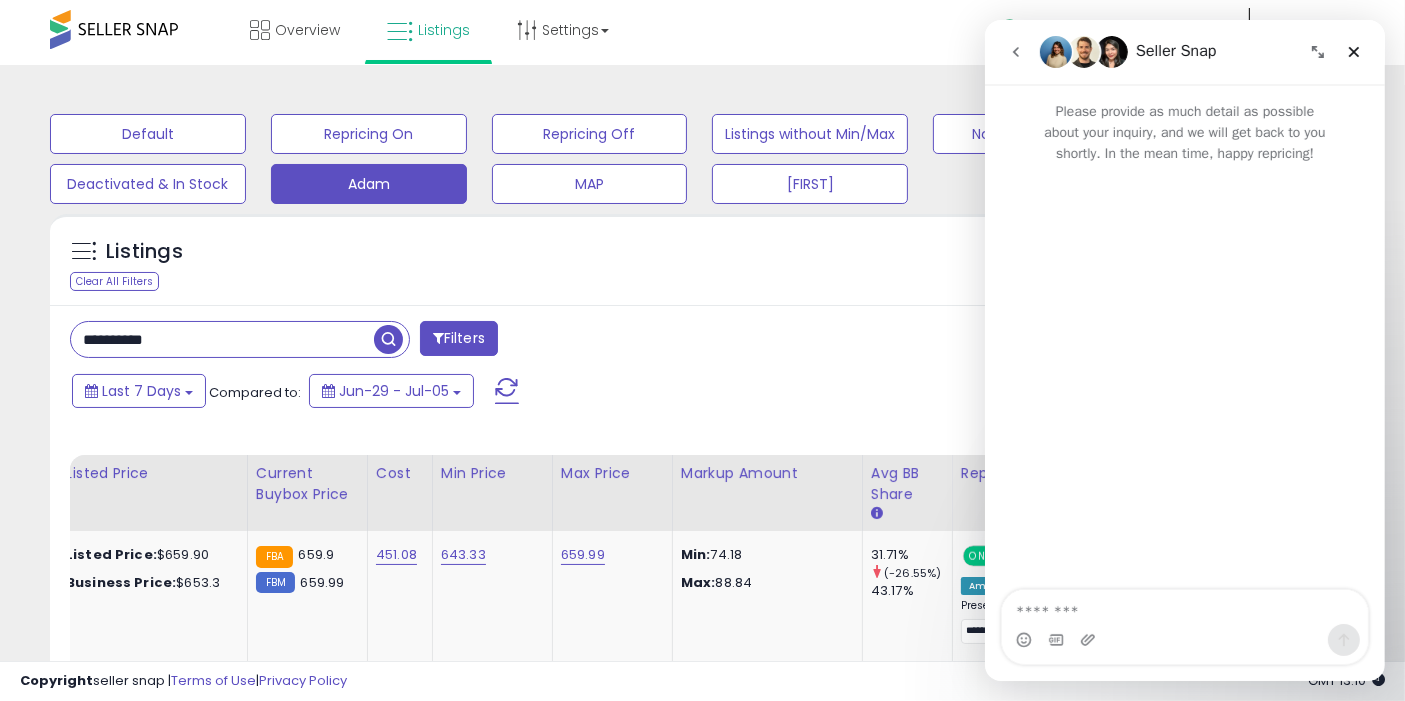 scroll, scrollTop: 0, scrollLeft: 0, axis: both 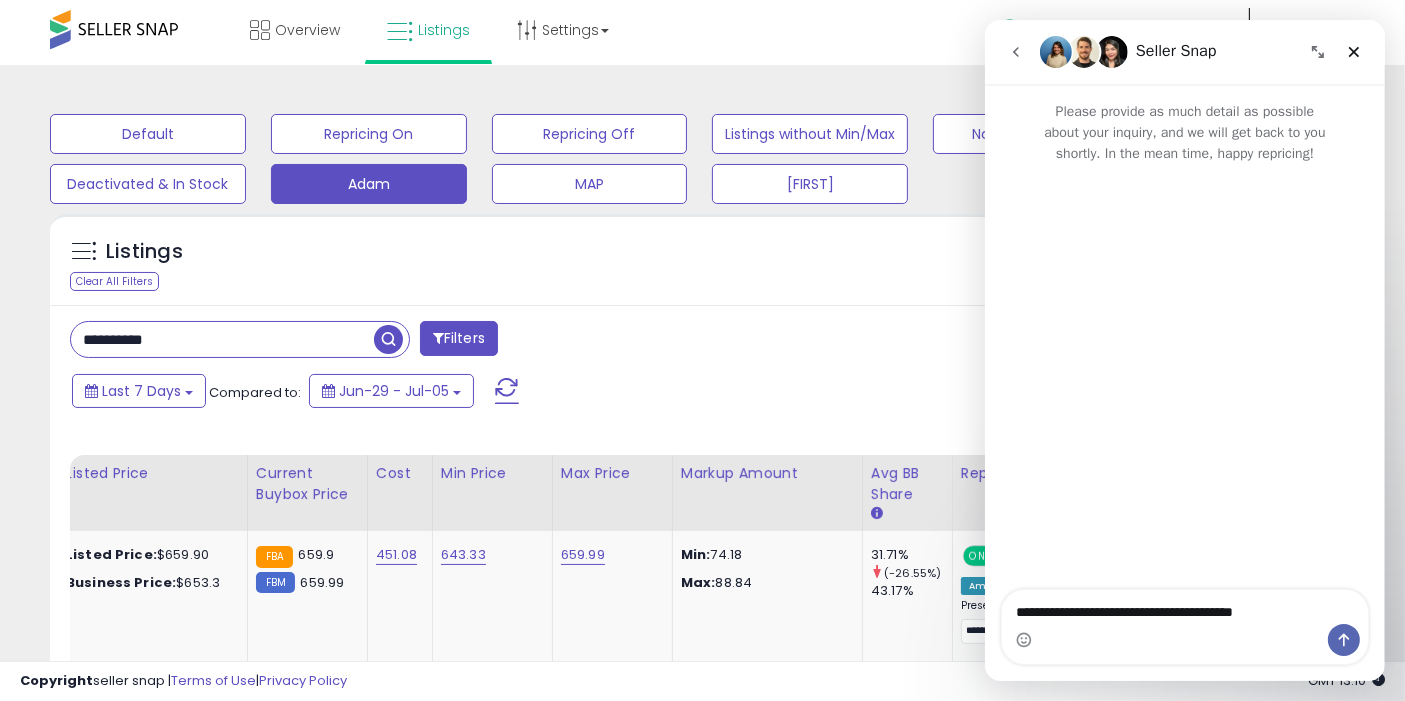 type on "**********" 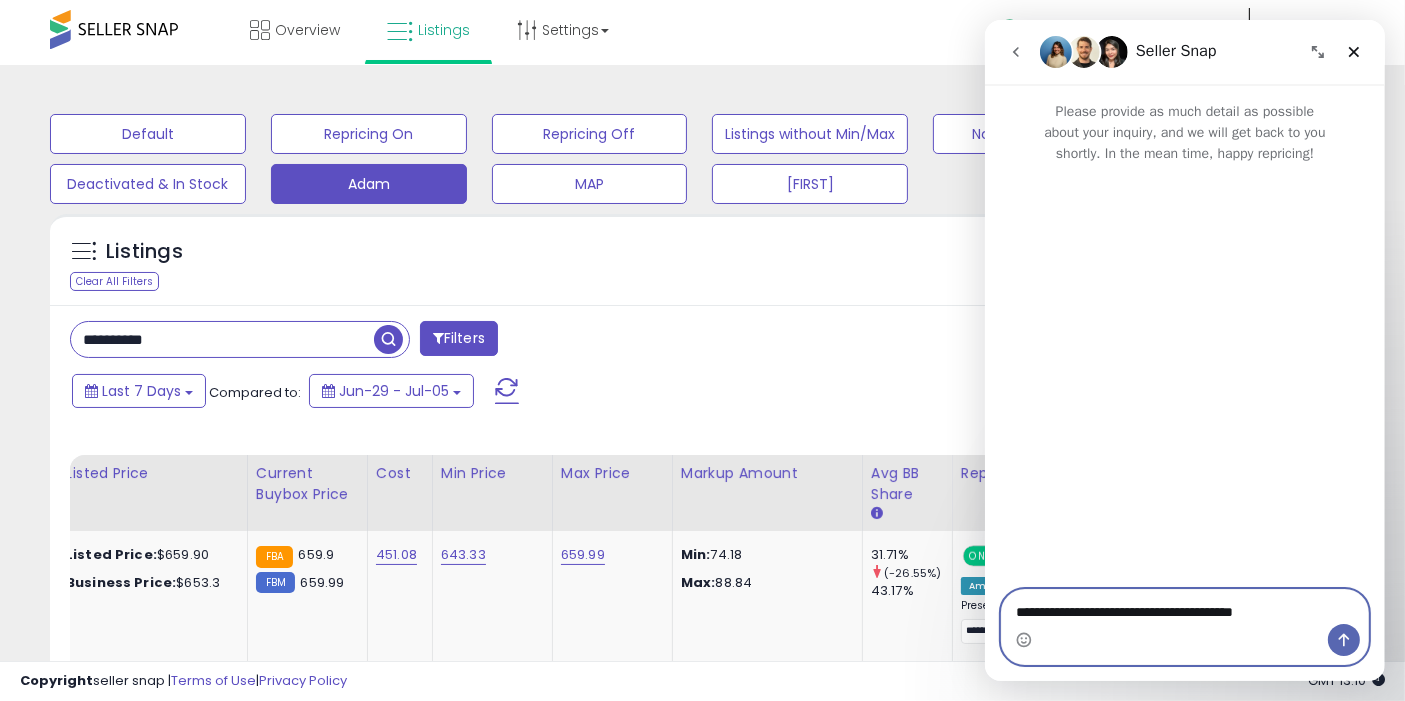 click on "**********" at bounding box center (1184, 607) 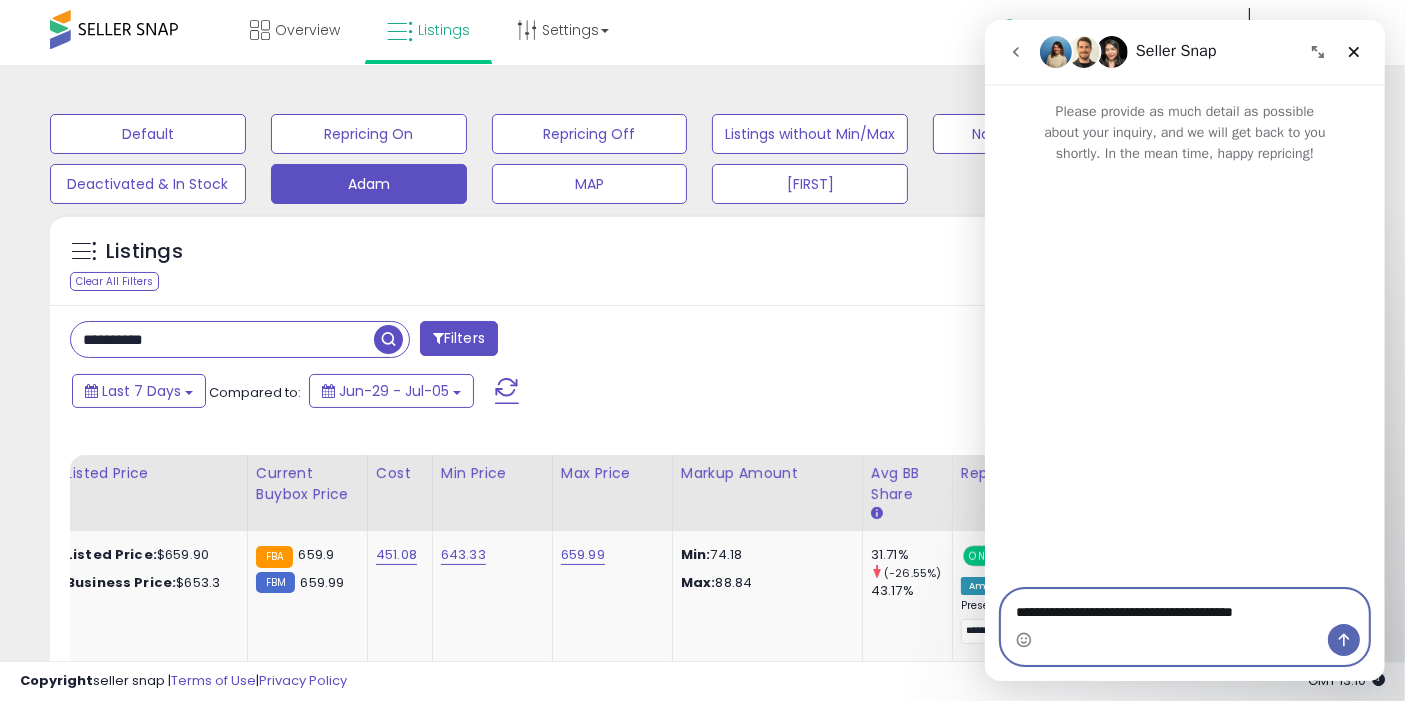 type 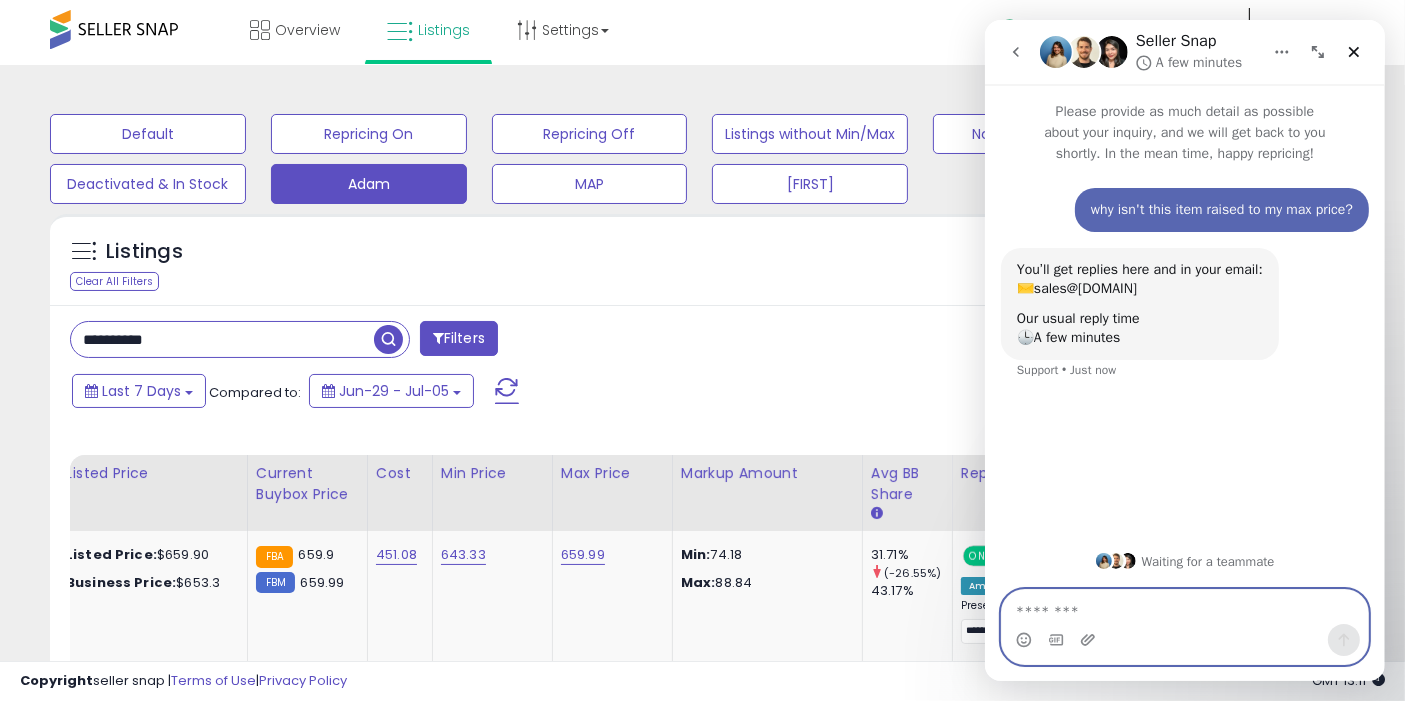 click at bounding box center [1184, 607] 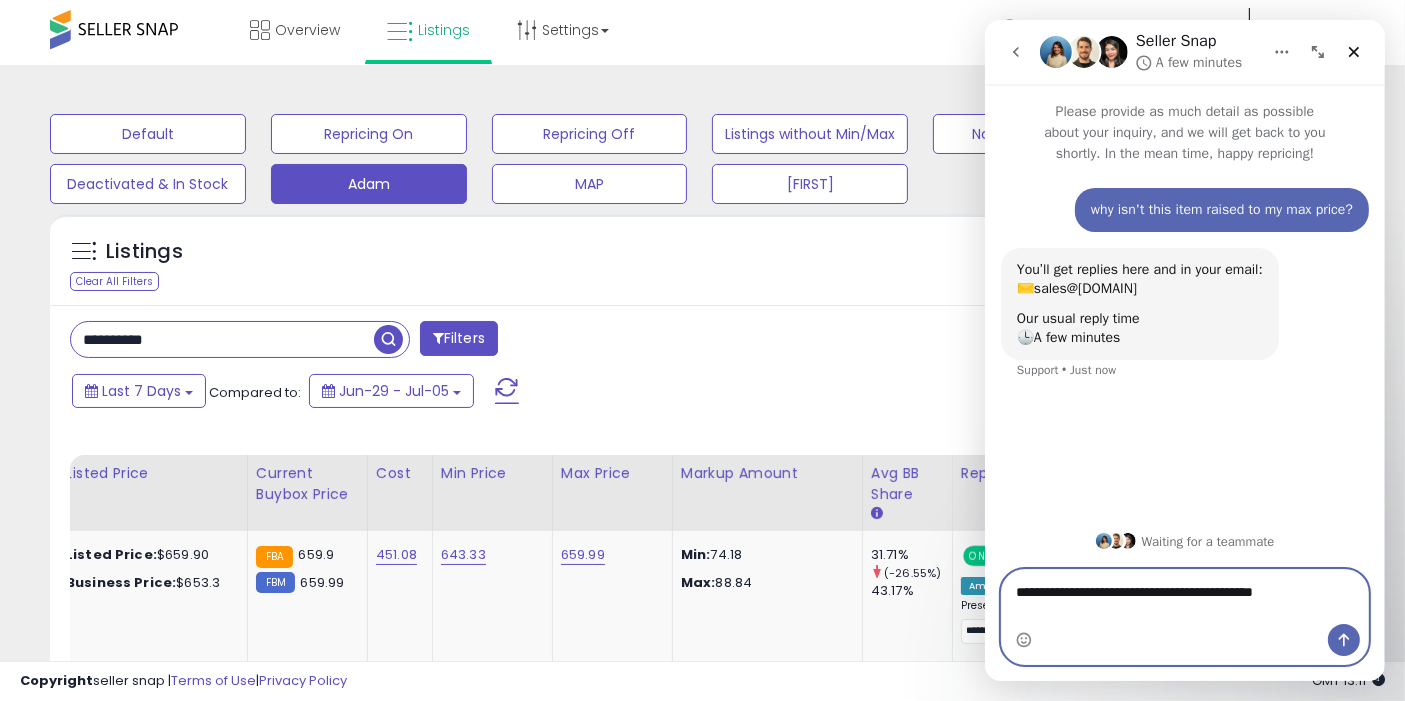 type on "**********" 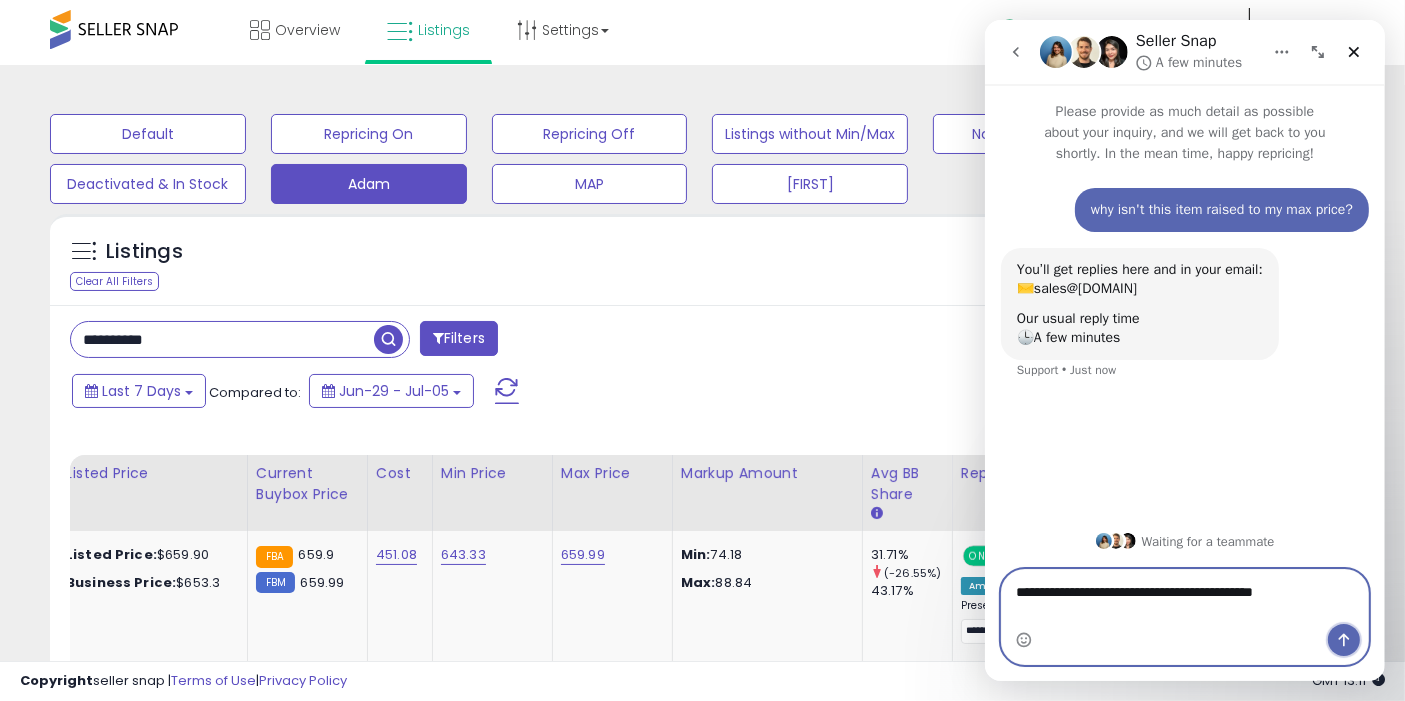 click 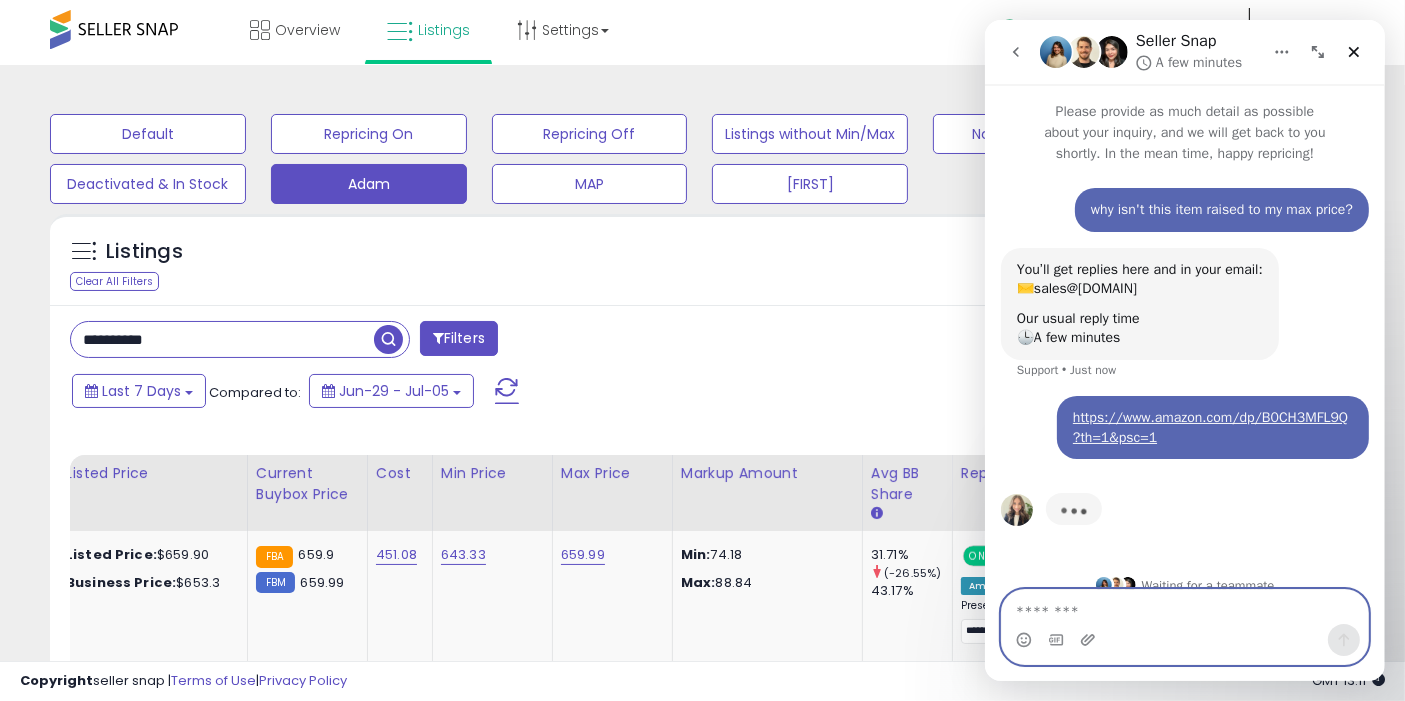 scroll, scrollTop: 22, scrollLeft: 0, axis: vertical 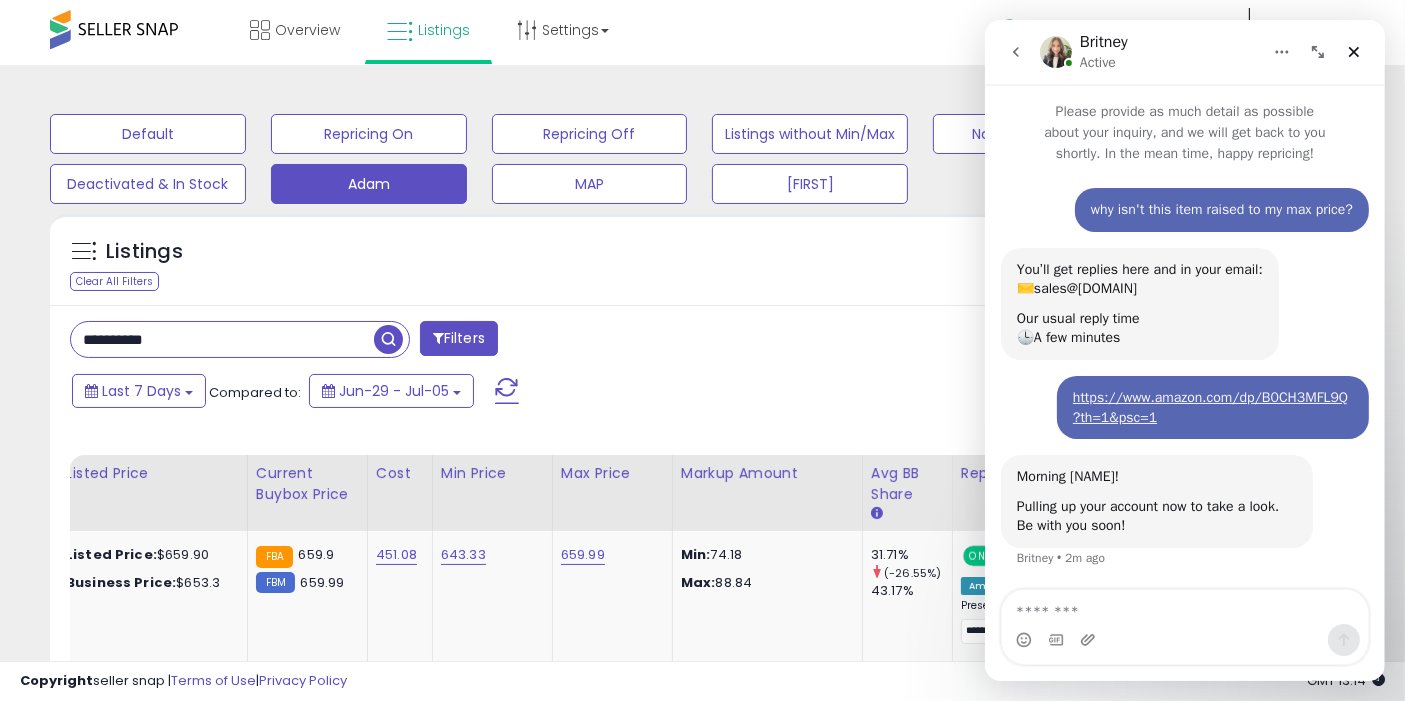click on "Last 7 Days
Compared to:
Jun-29 - Jul-05" at bounding box center (541, 393) 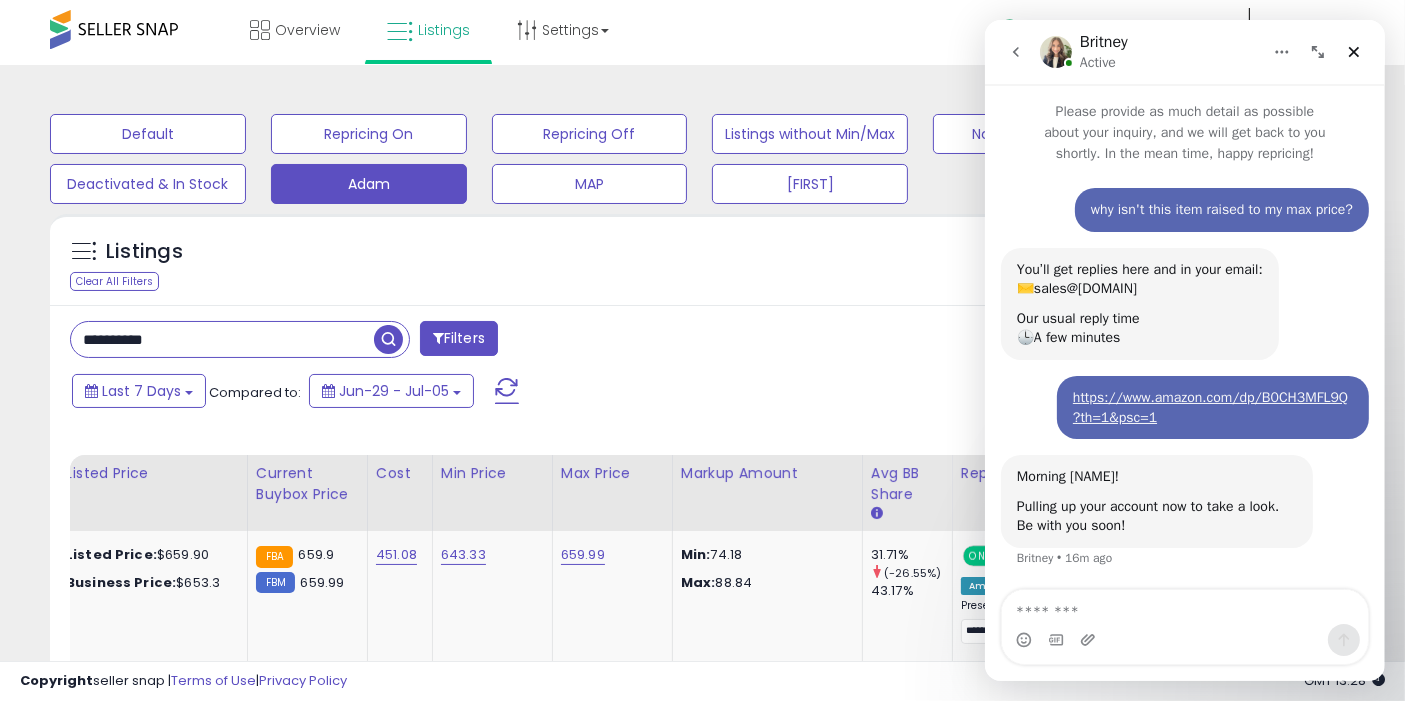 click at bounding box center [388, 339] 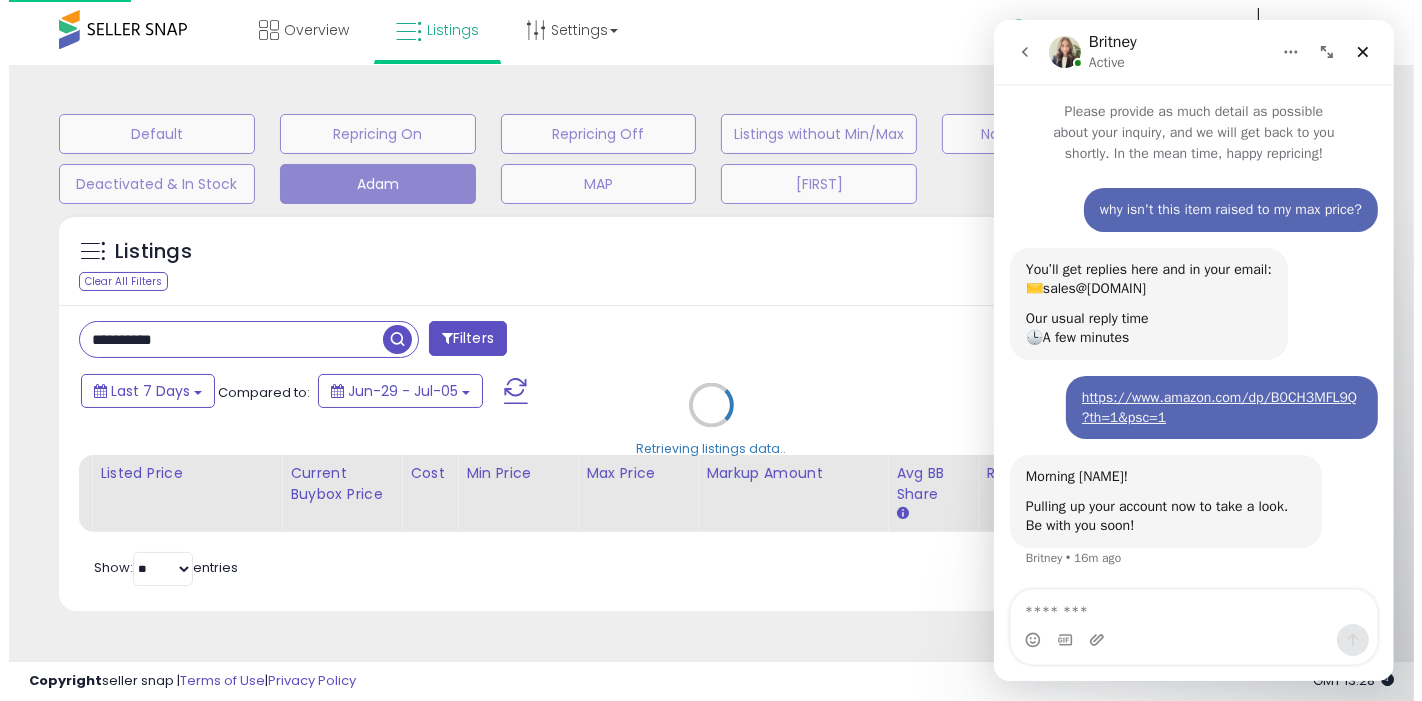 scroll, scrollTop: 0, scrollLeft: 54, axis: horizontal 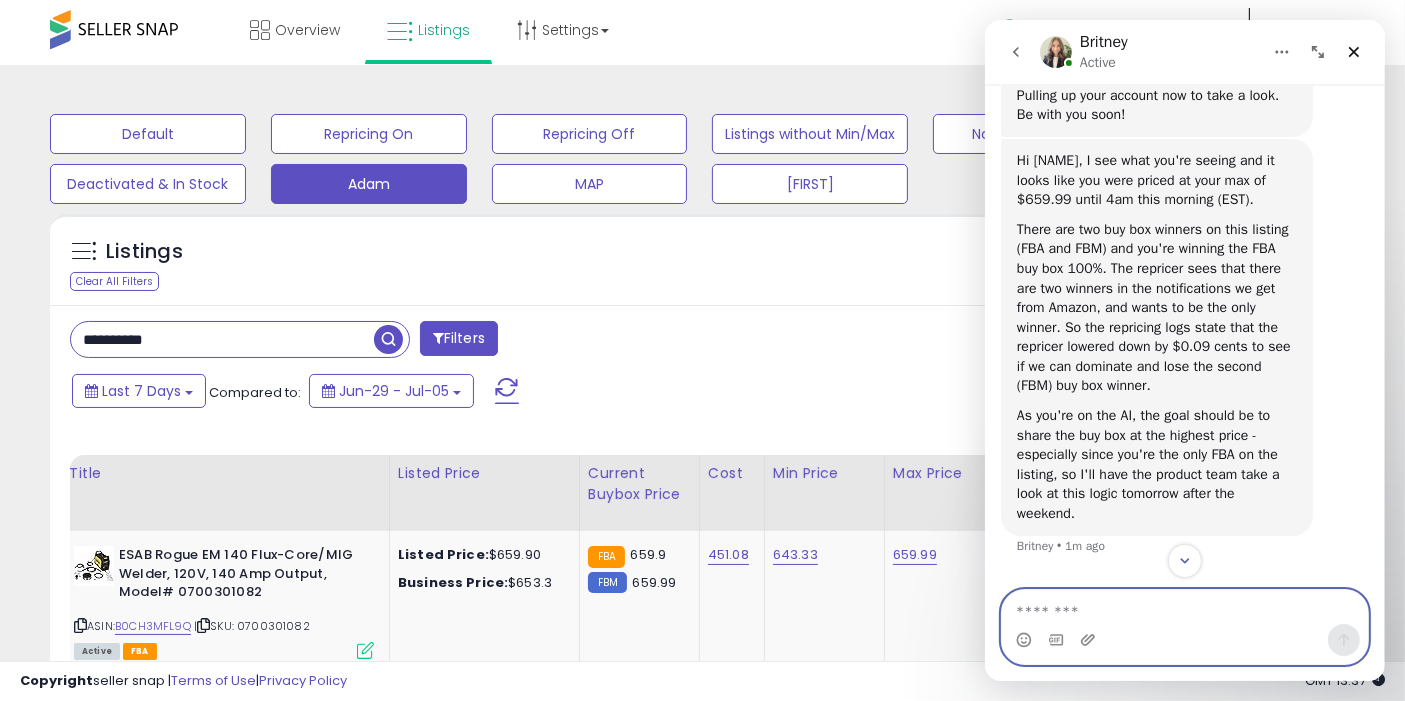 click at bounding box center (1184, 607) 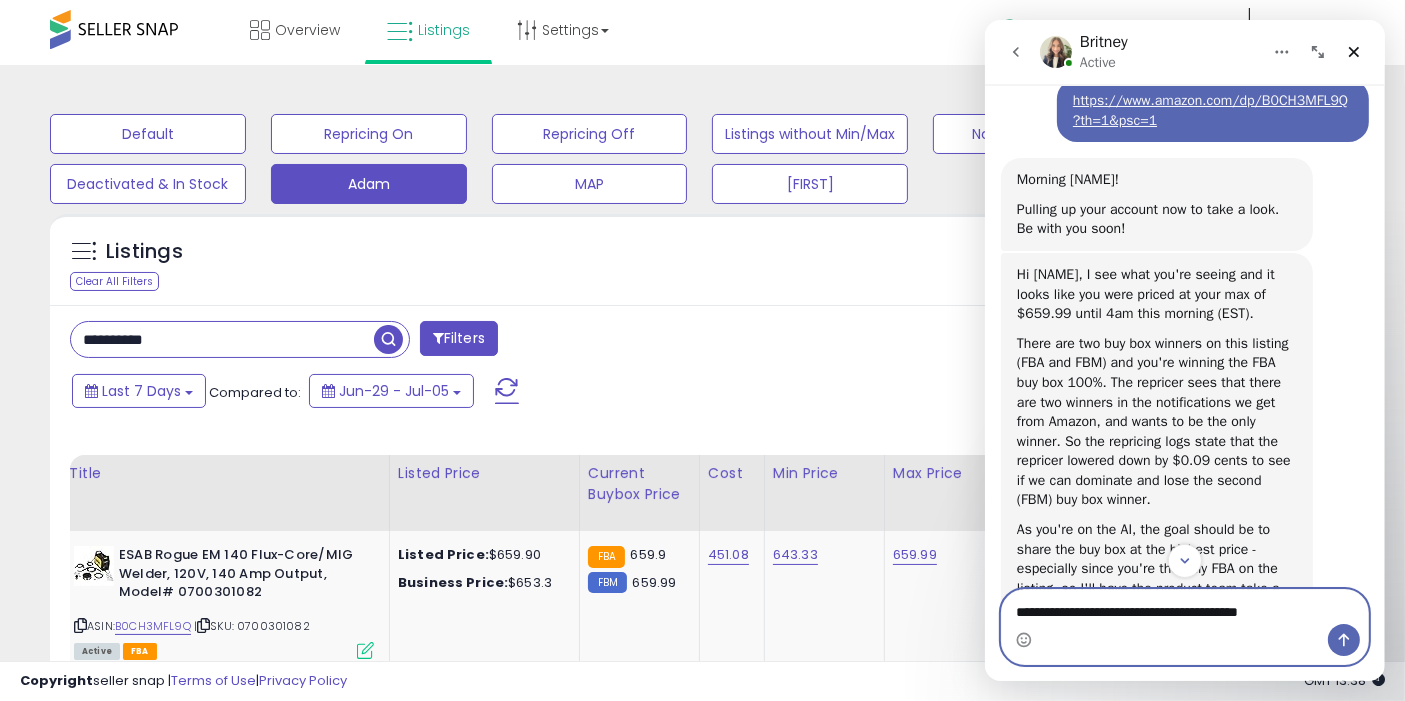 scroll, scrollTop: 304, scrollLeft: 0, axis: vertical 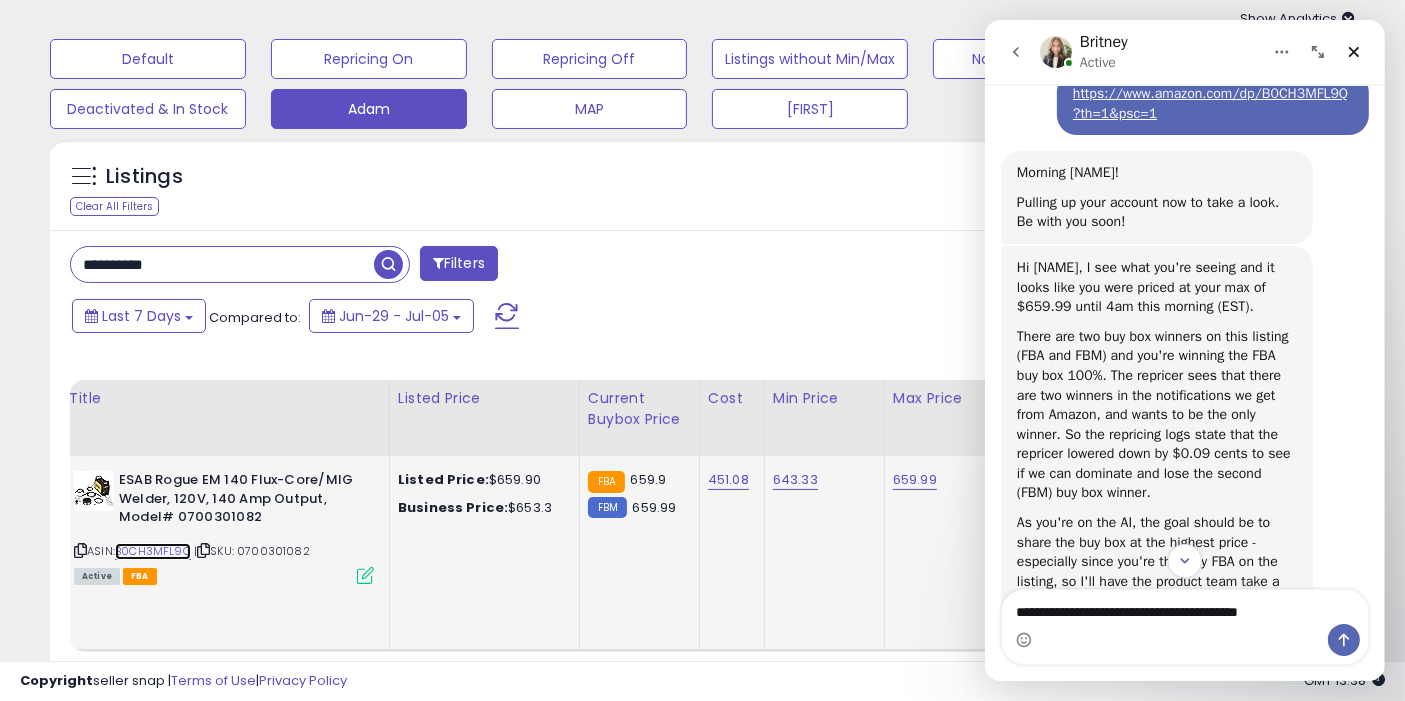 click on "B0CH3MFL9Q" at bounding box center (153, 551) 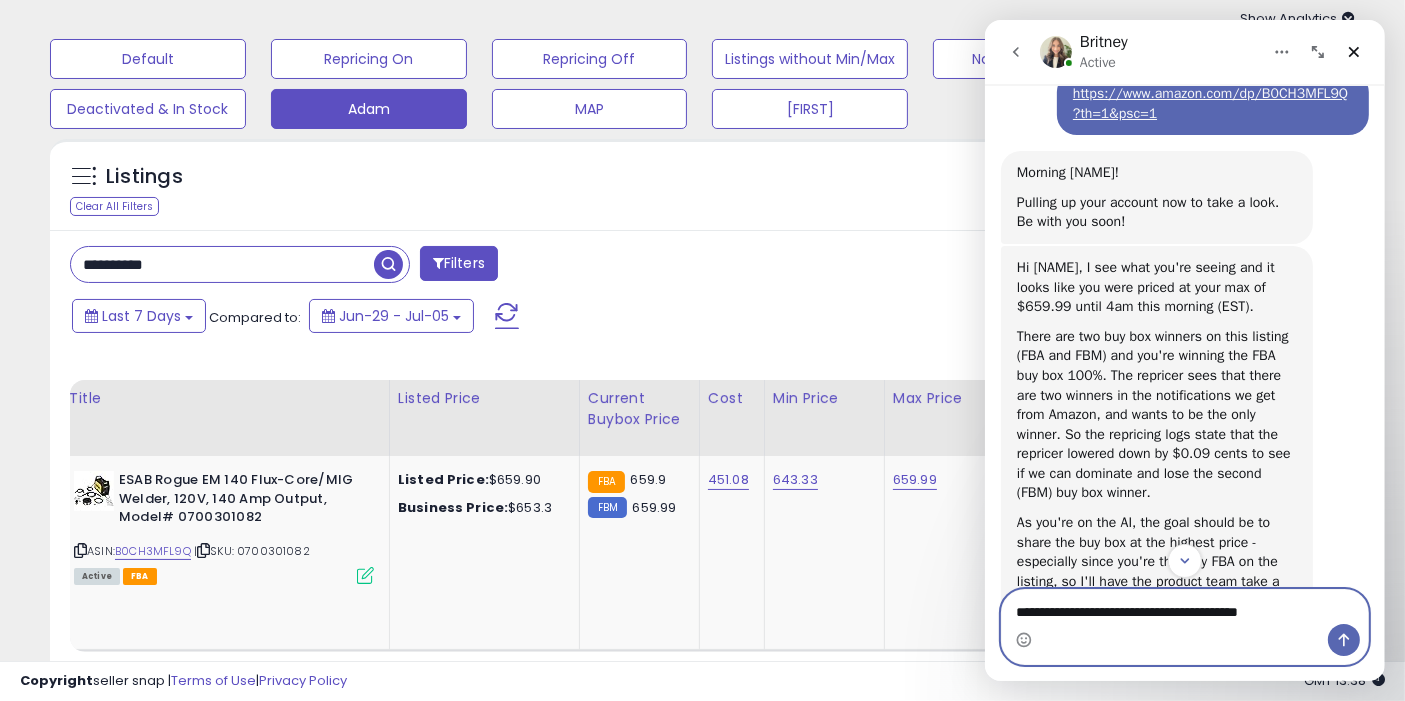 click on "**********" at bounding box center [1184, 607] 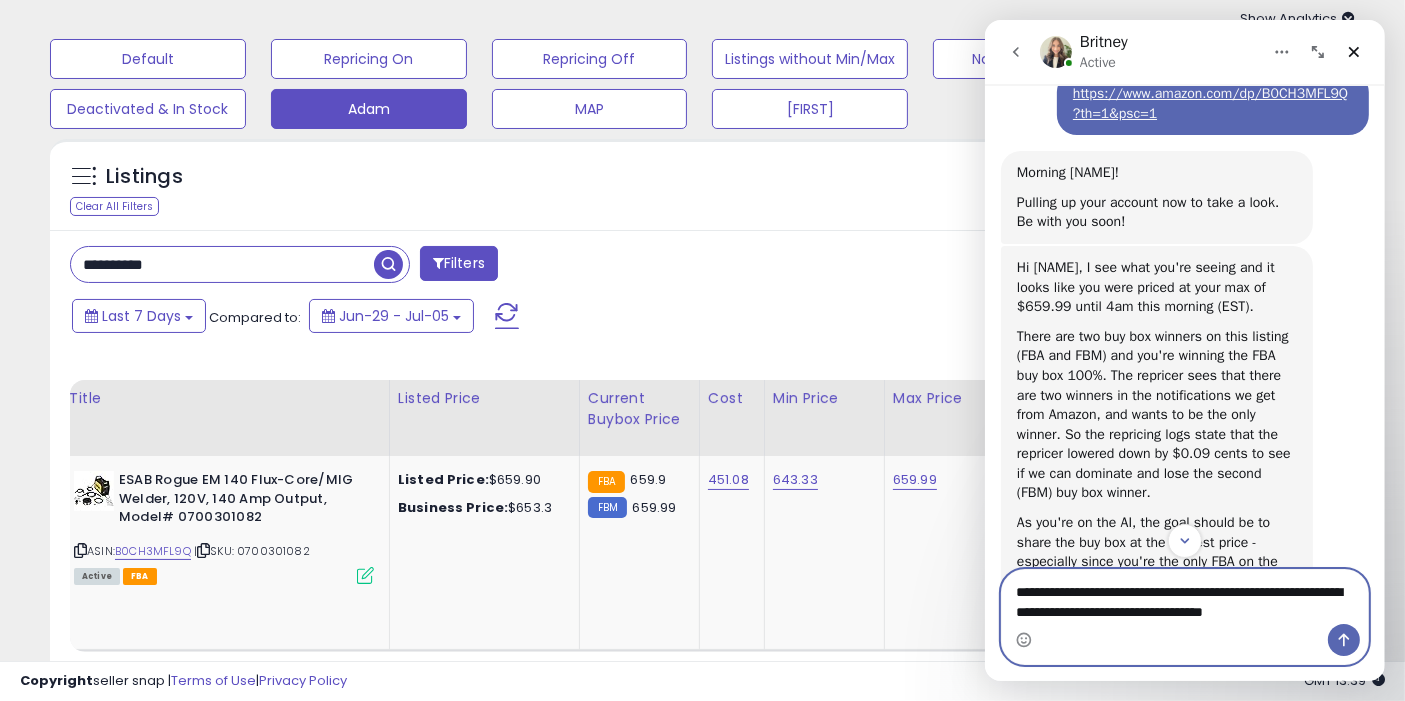 type on "**********" 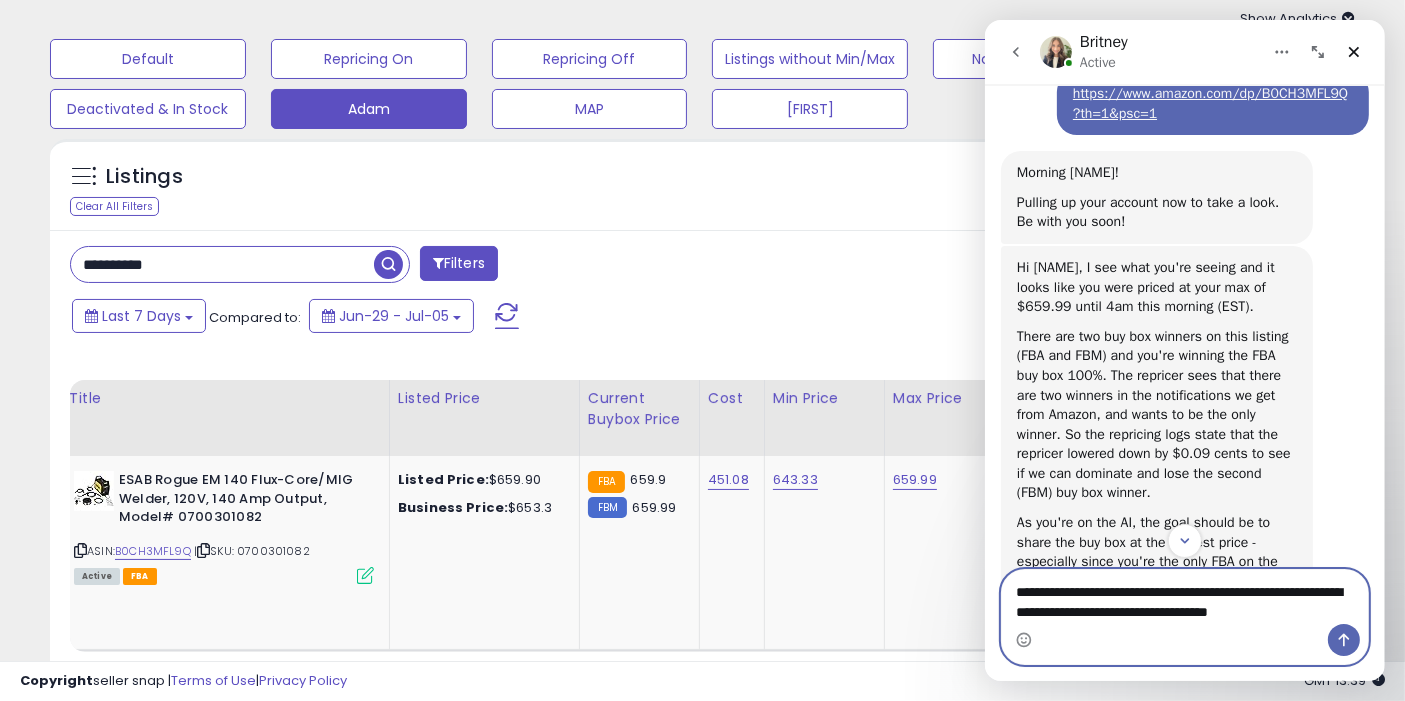type 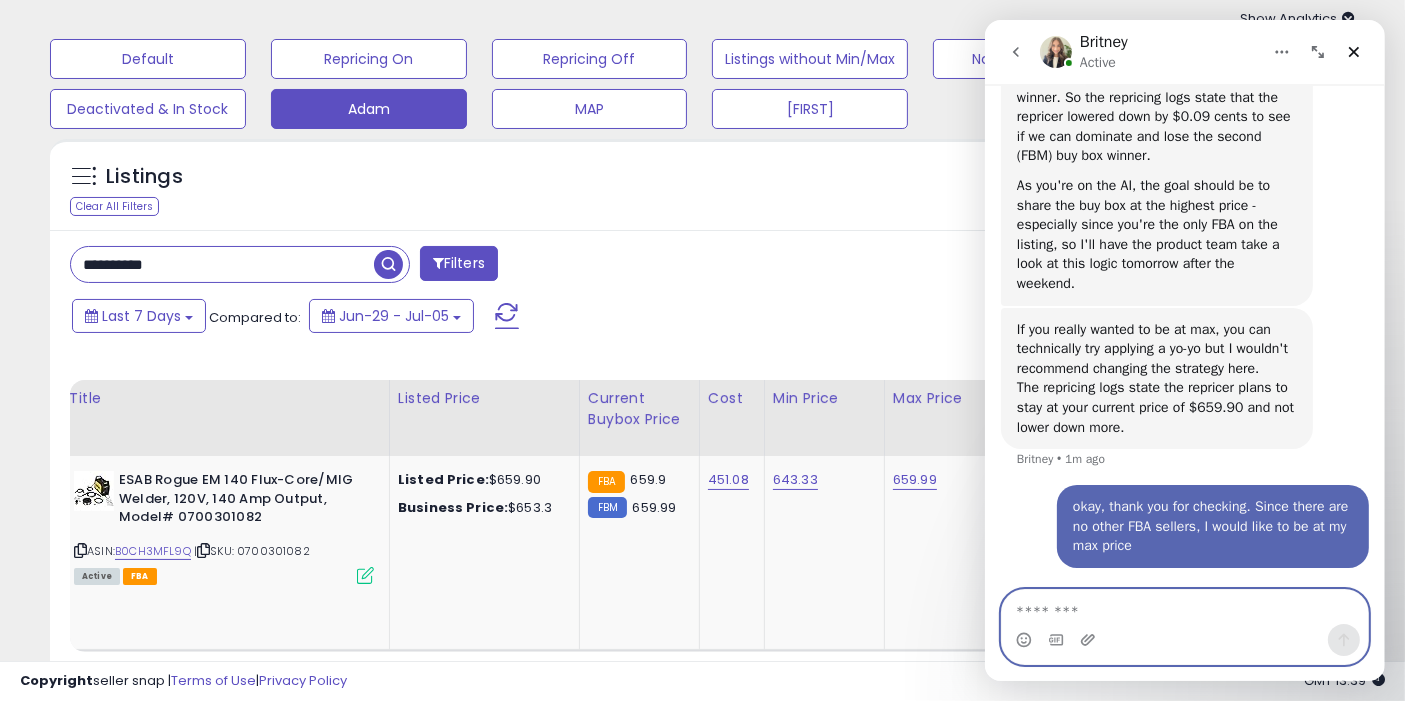 scroll, scrollTop: 659, scrollLeft: 0, axis: vertical 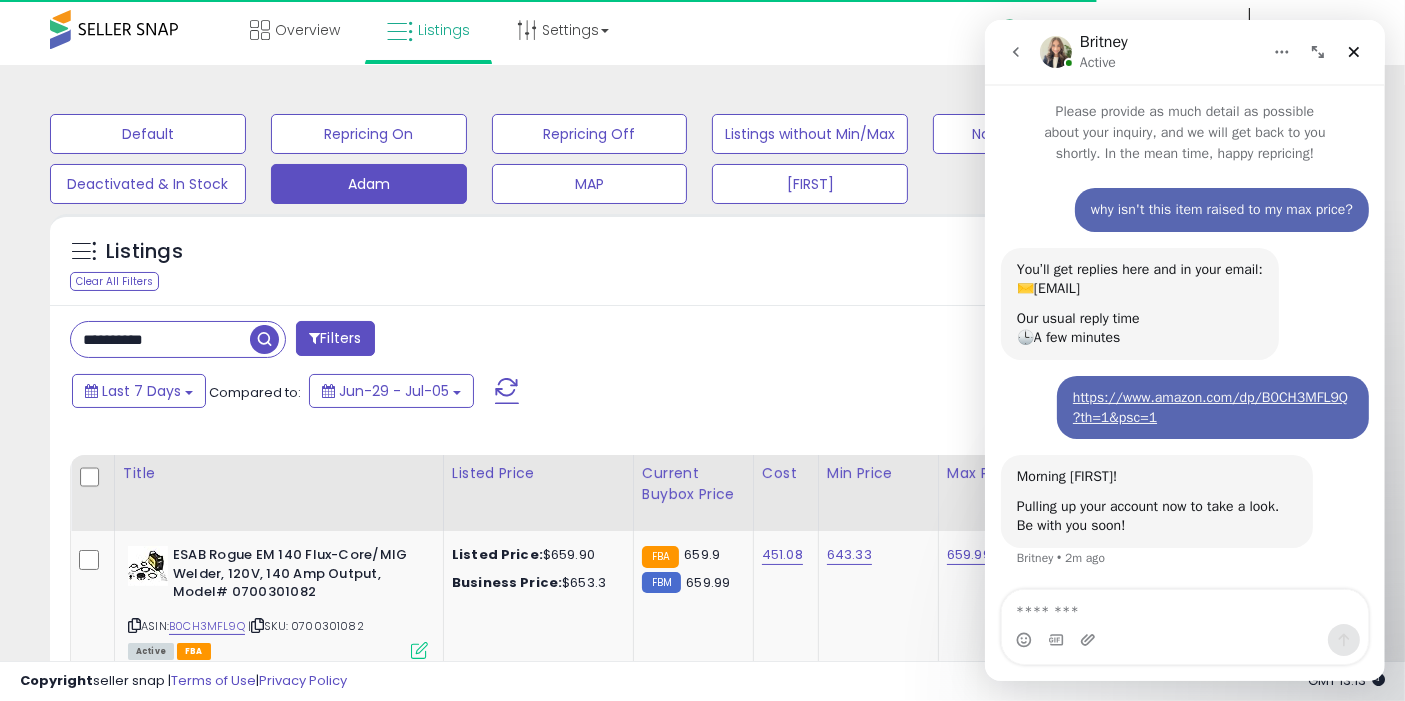 click on "**********" at bounding box center [160, 339] 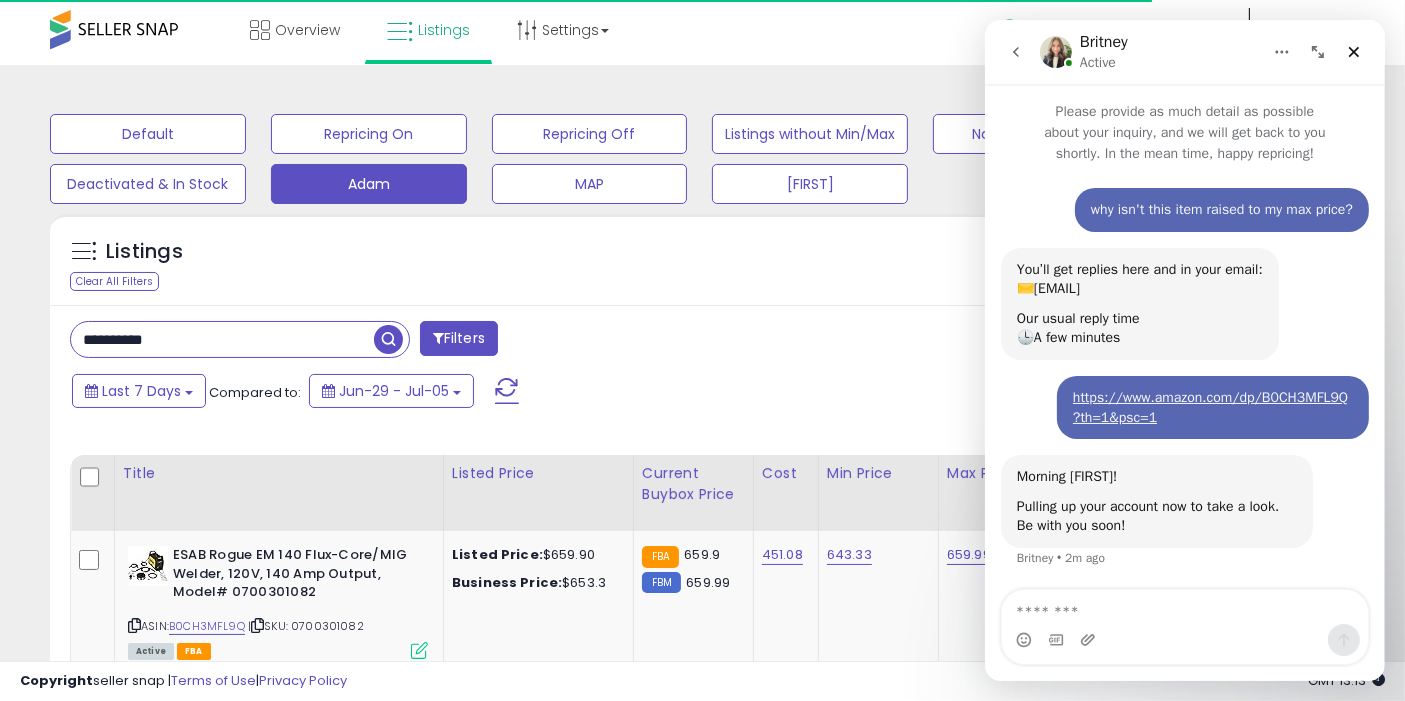click on "**********" at bounding box center [222, 339] 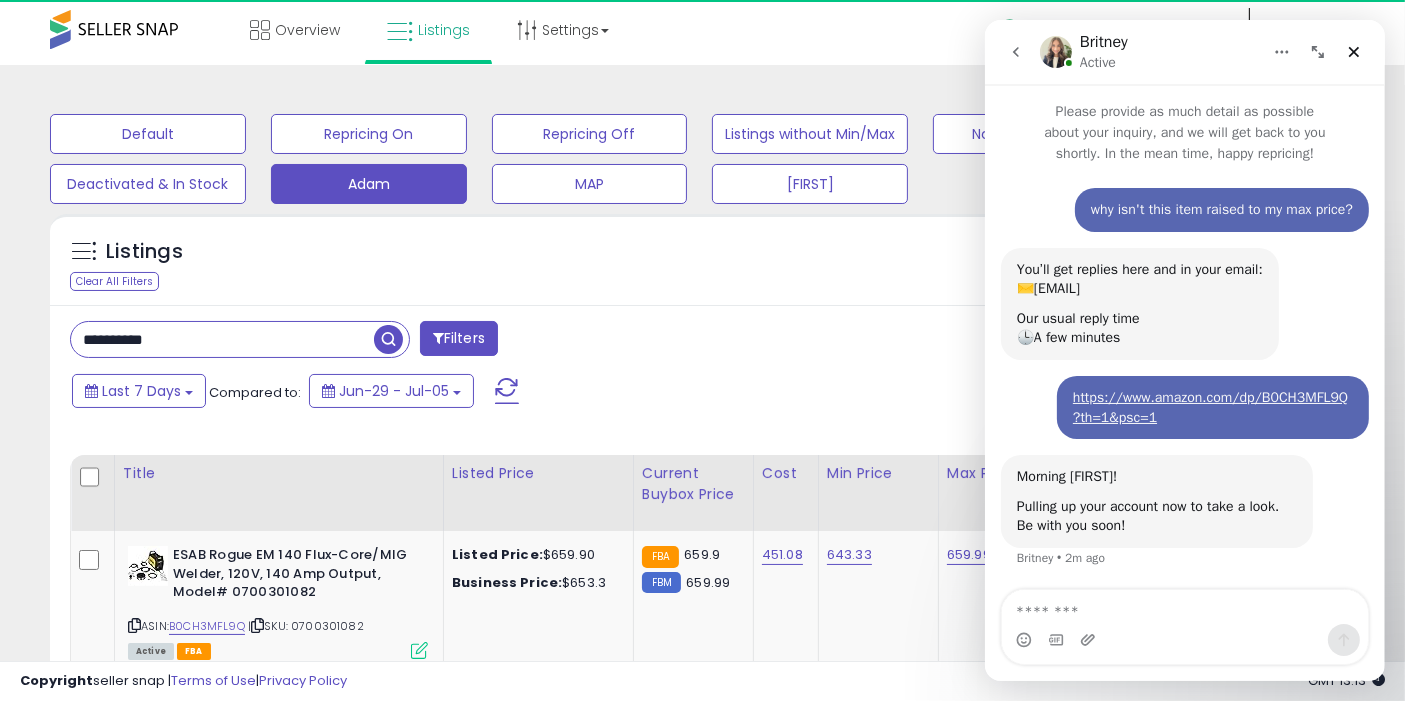 type on "**********" 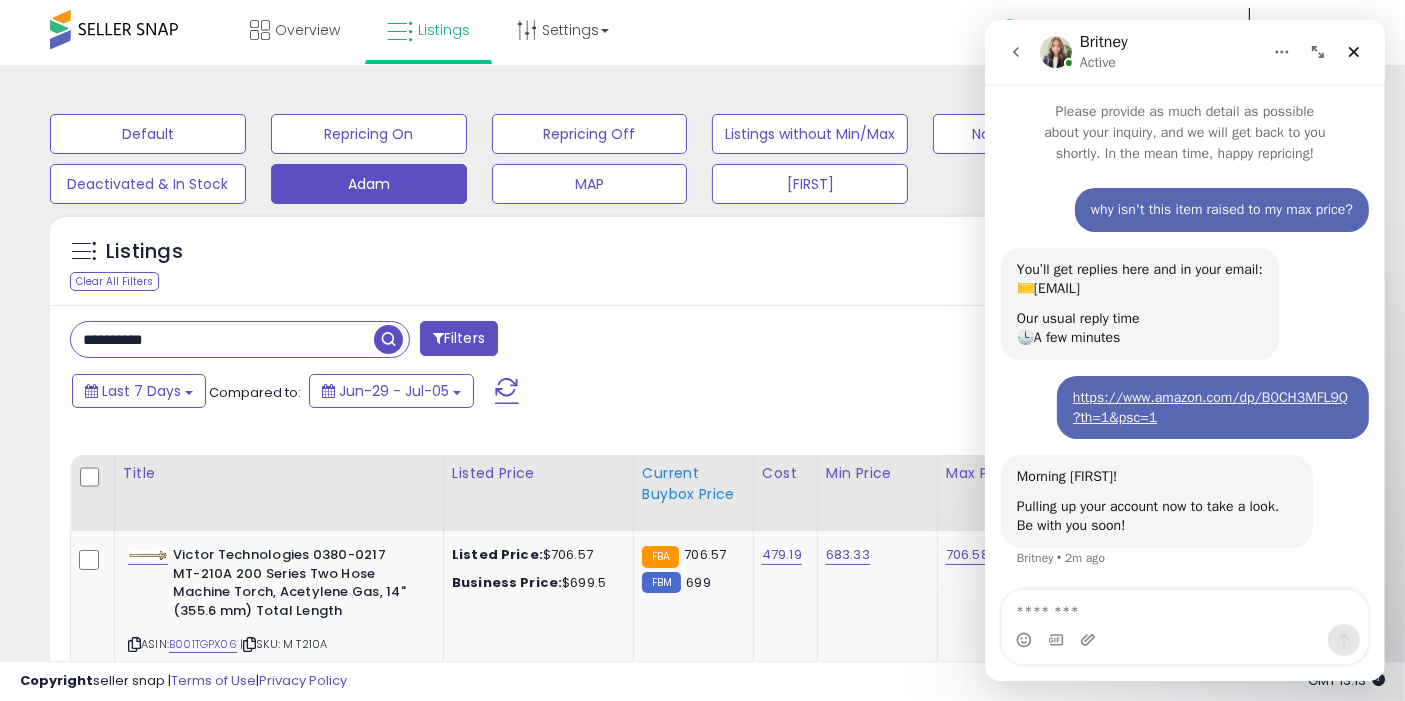 scroll, scrollTop: 0, scrollLeft: 75, axis: horizontal 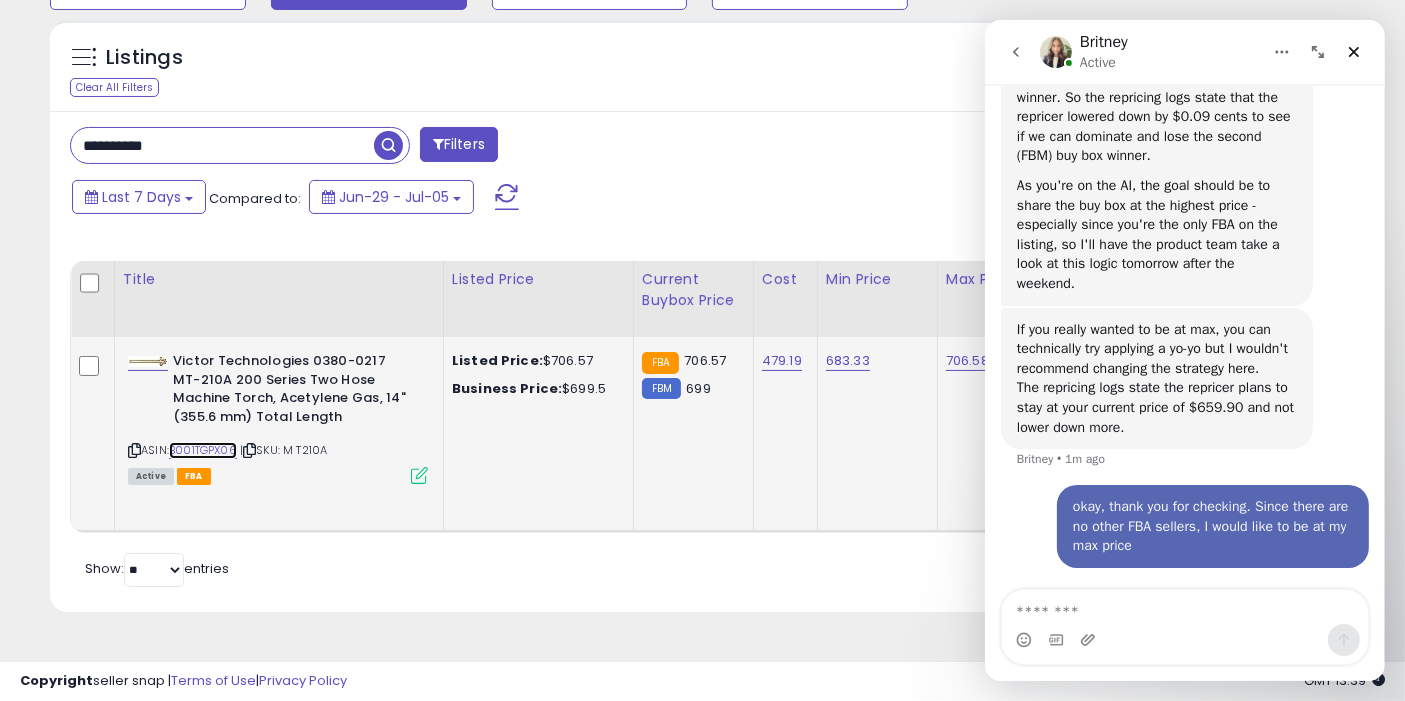 click on "B001TGPX06" at bounding box center (203, 450) 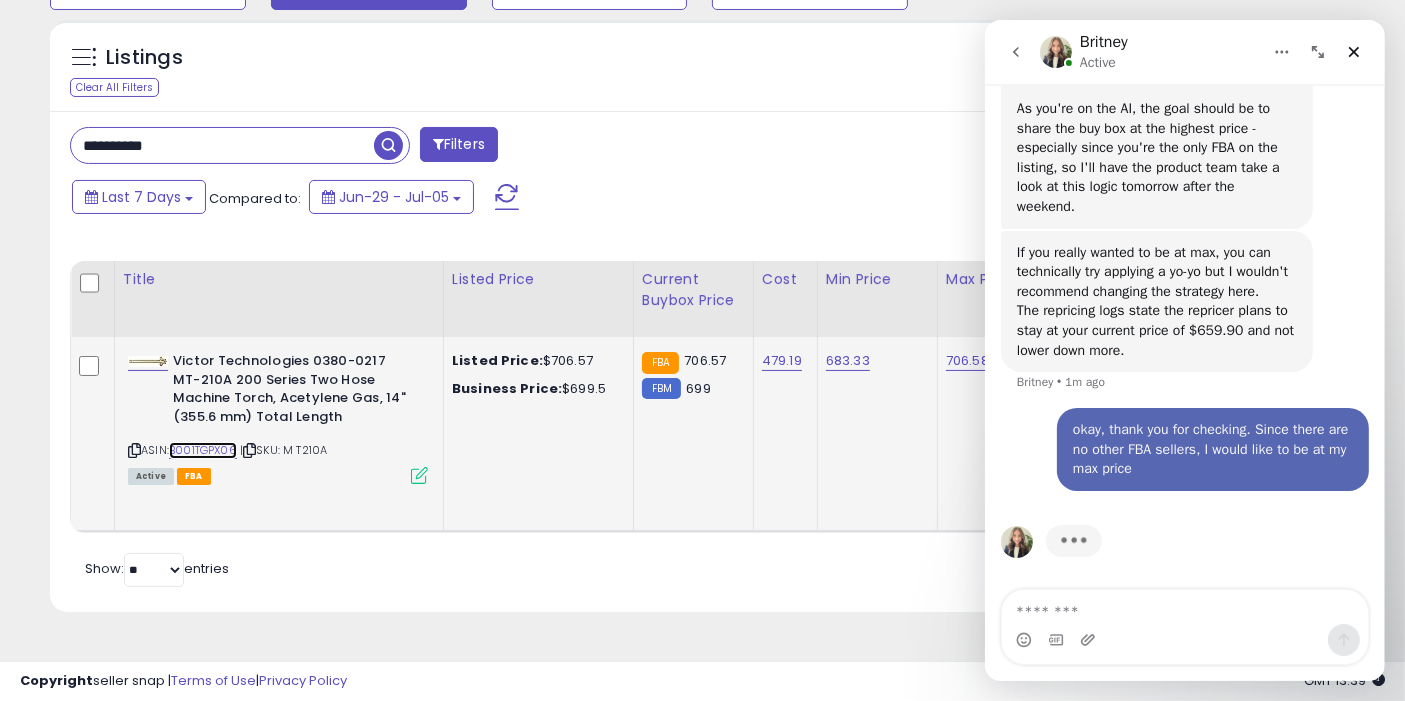 scroll, scrollTop: 768, scrollLeft: 0, axis: vertical 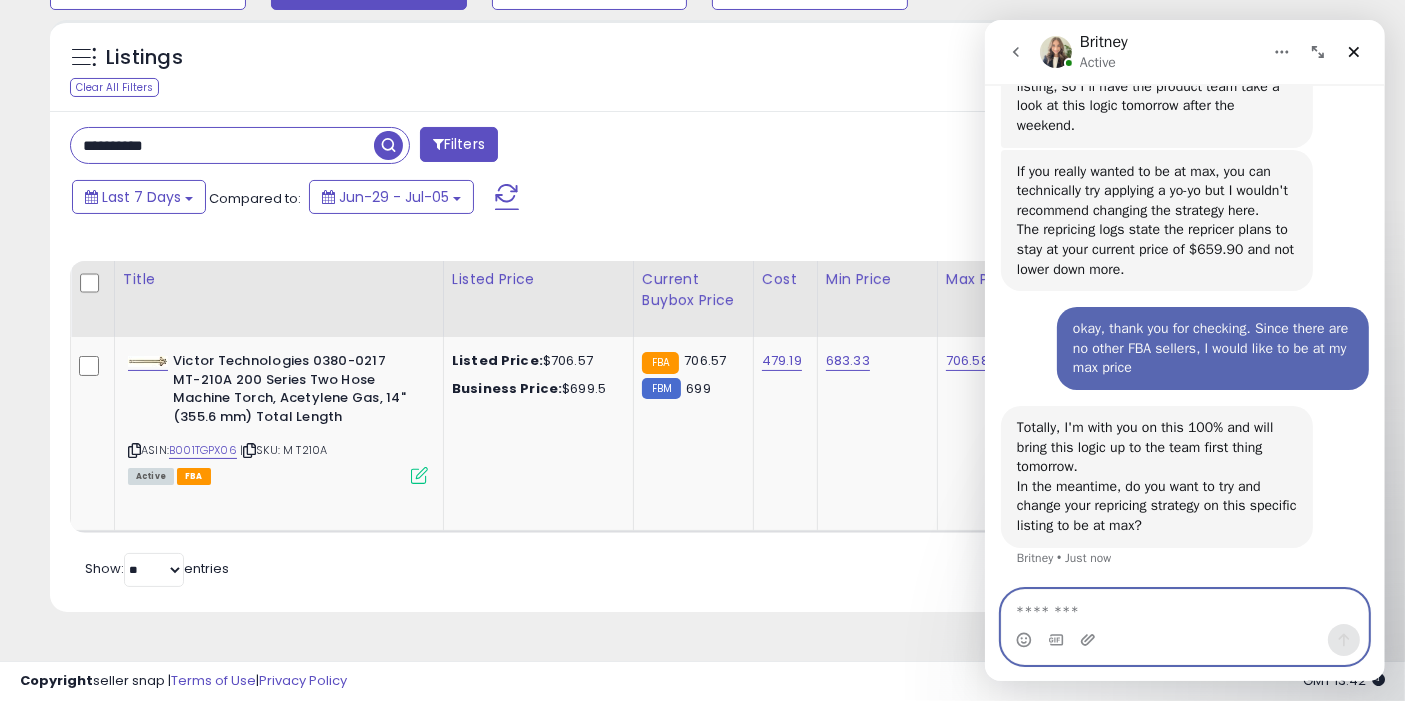 click at bounding box center (1184, 607) 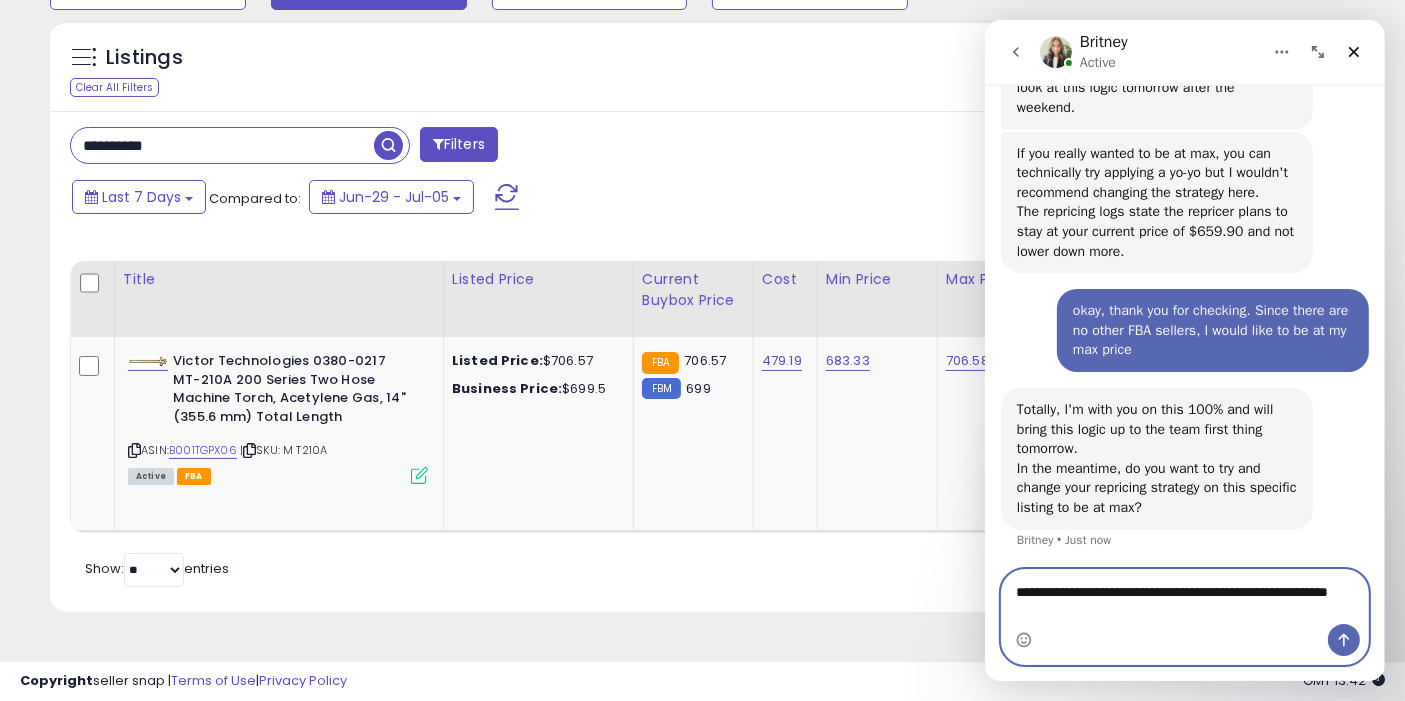 scroll, scrollTop: 837, scrollLeft: 0, axis: vertical 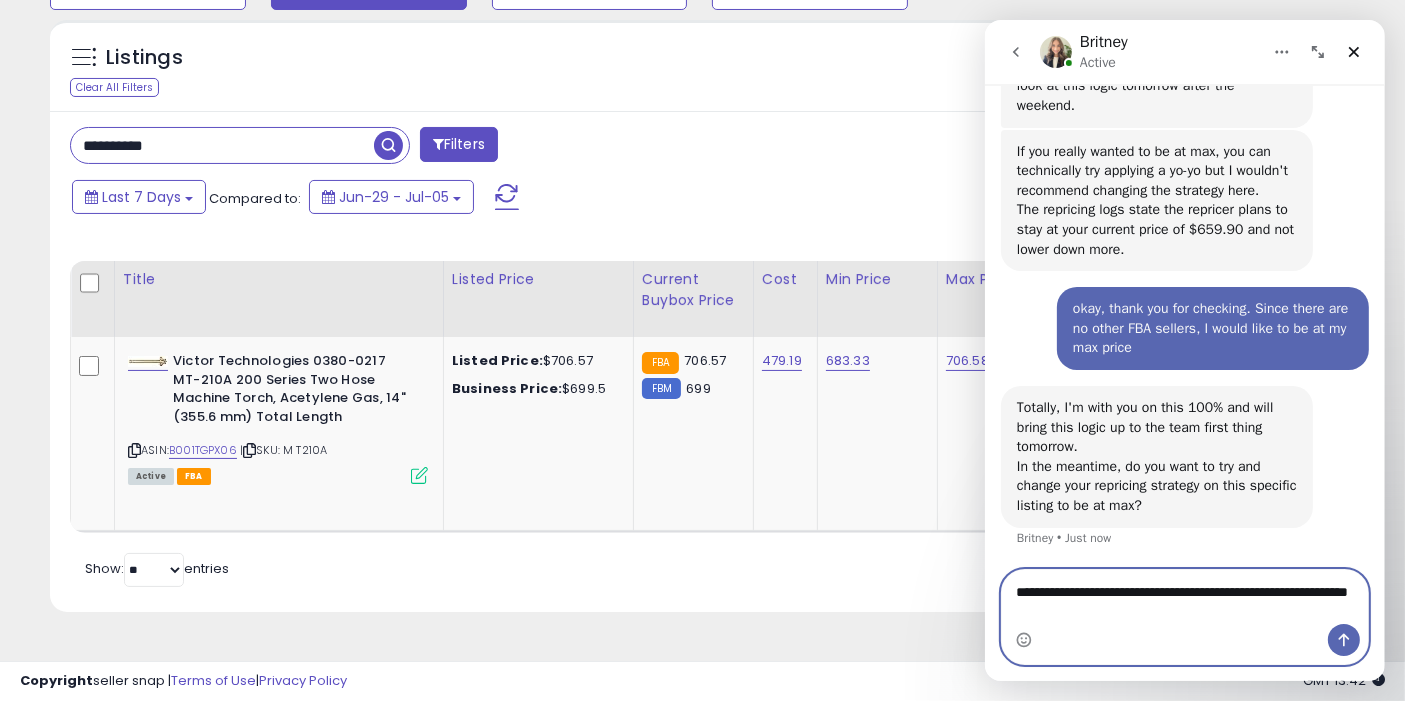 type on "**********" 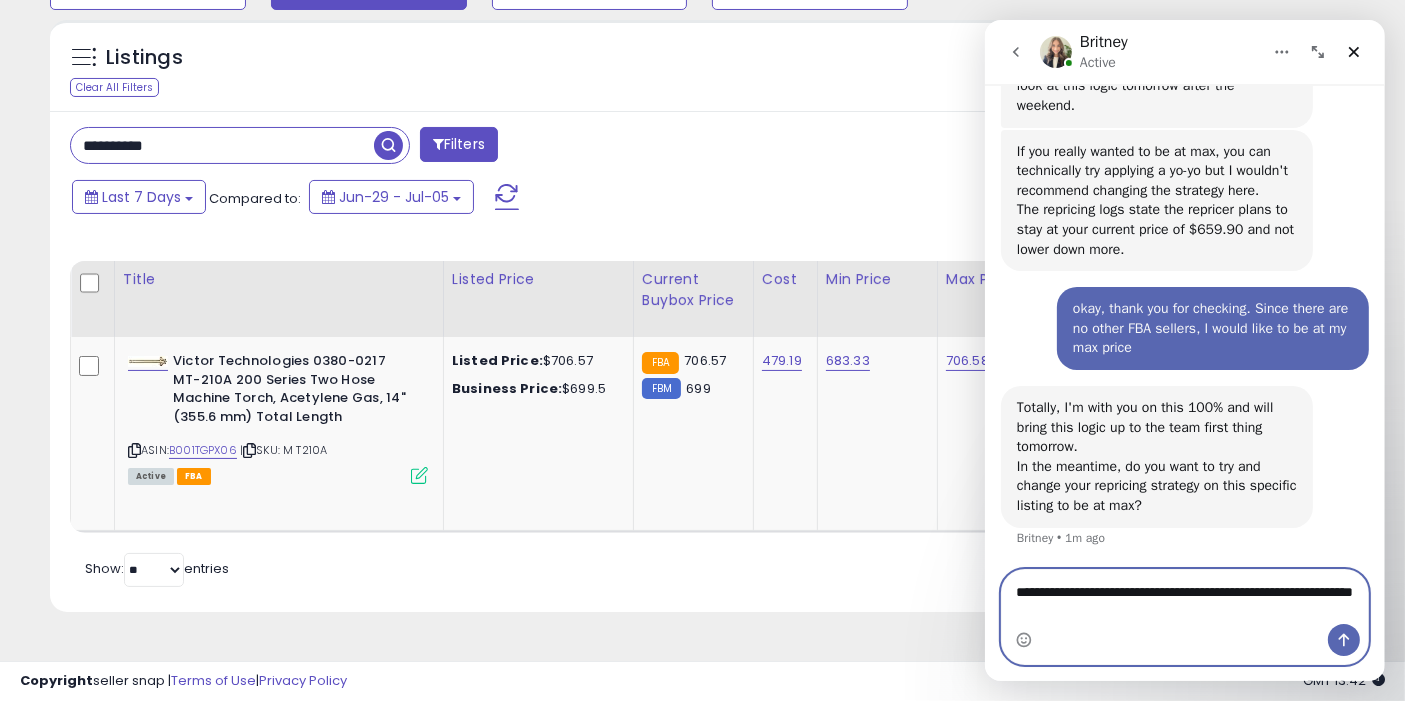 type 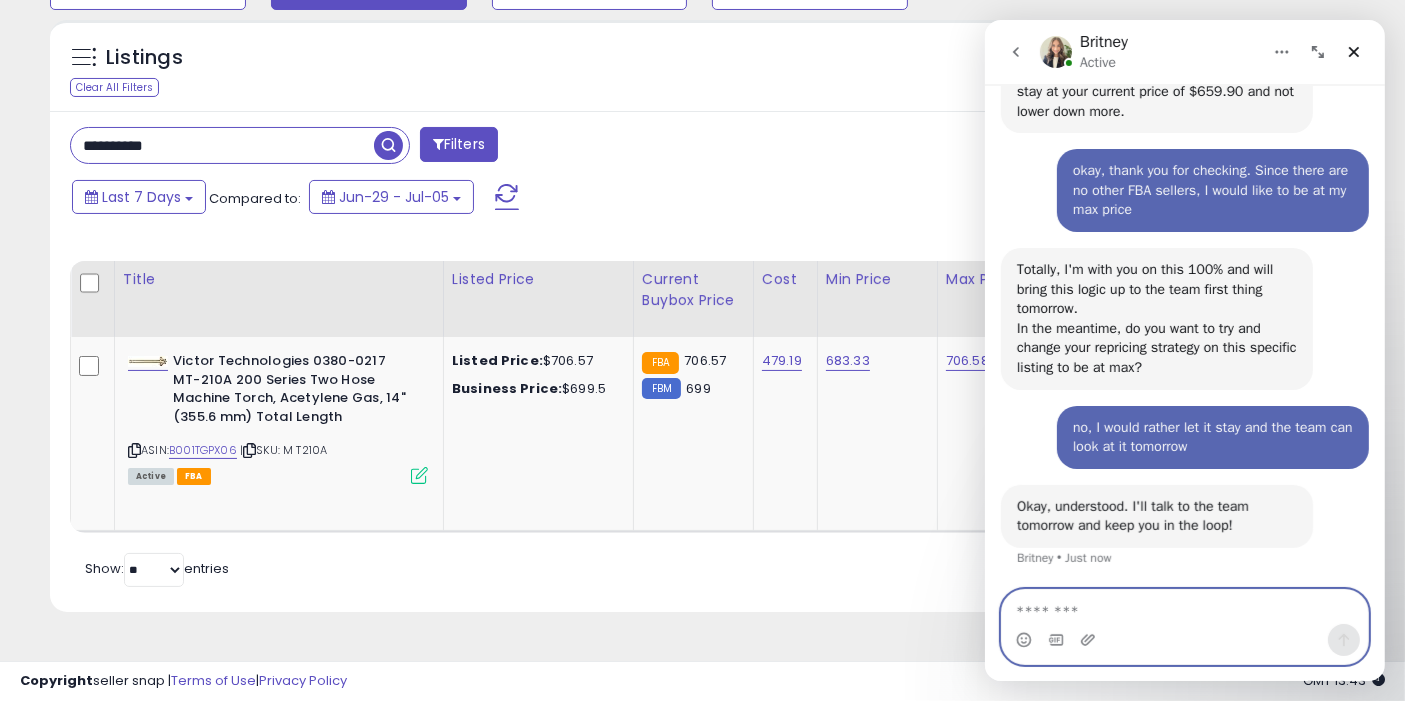 scroll, scrollTop: 974, scrollLeft: 0, axis: vertical 